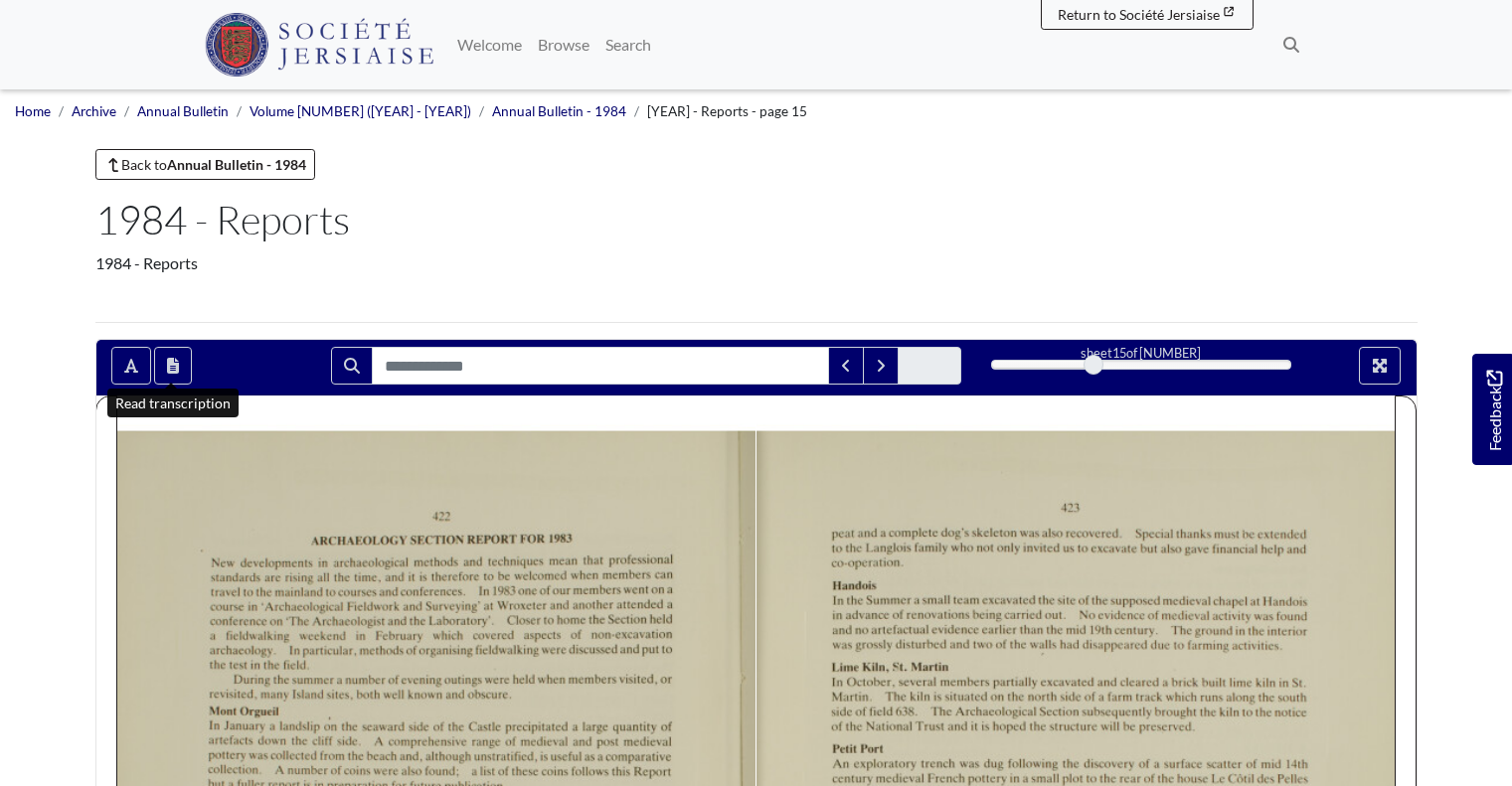 scroll, scrollTop: 0, scrollLeft: 0, axis: both 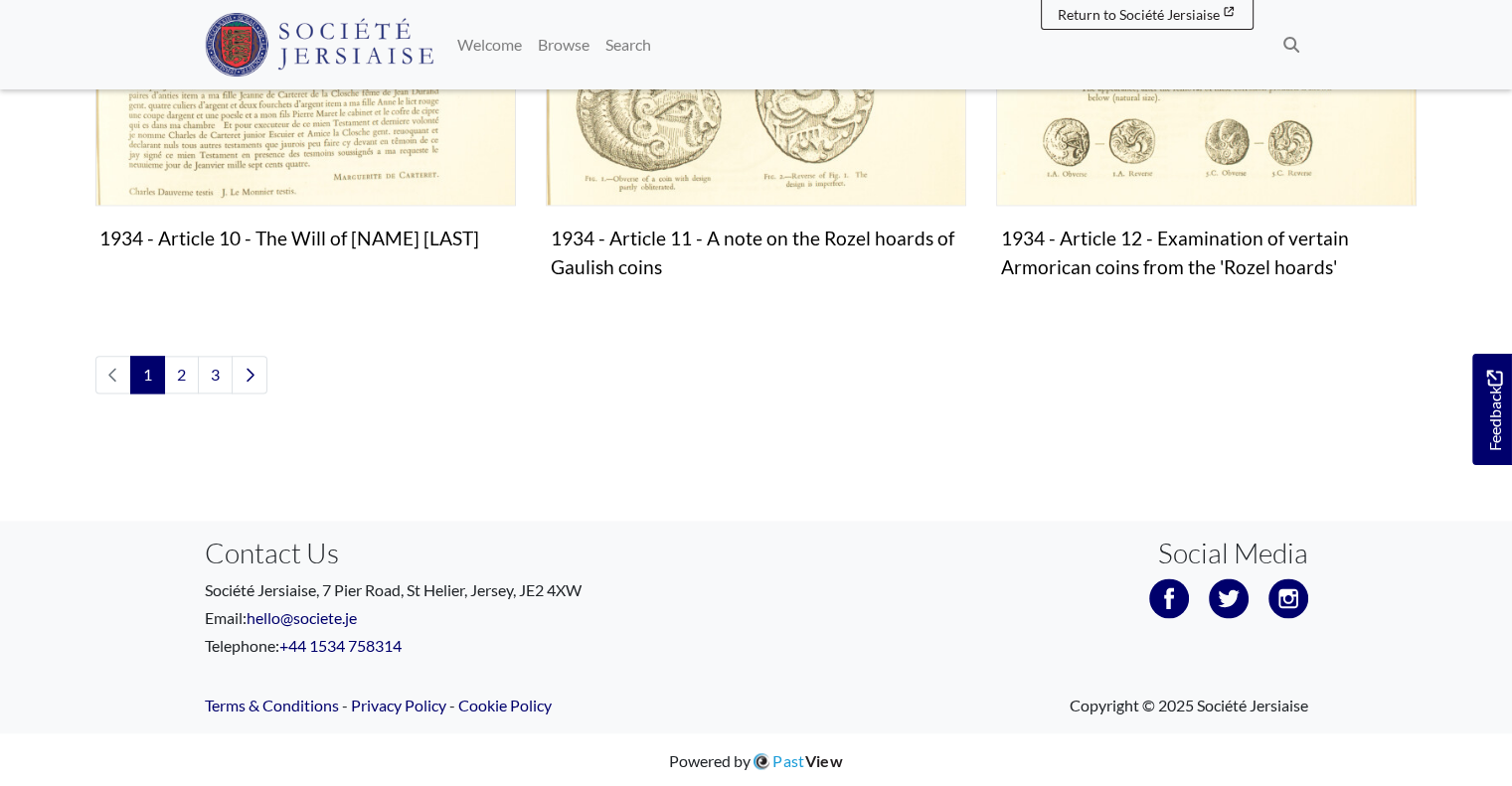 click on "1" at bounding box center [147, 375] 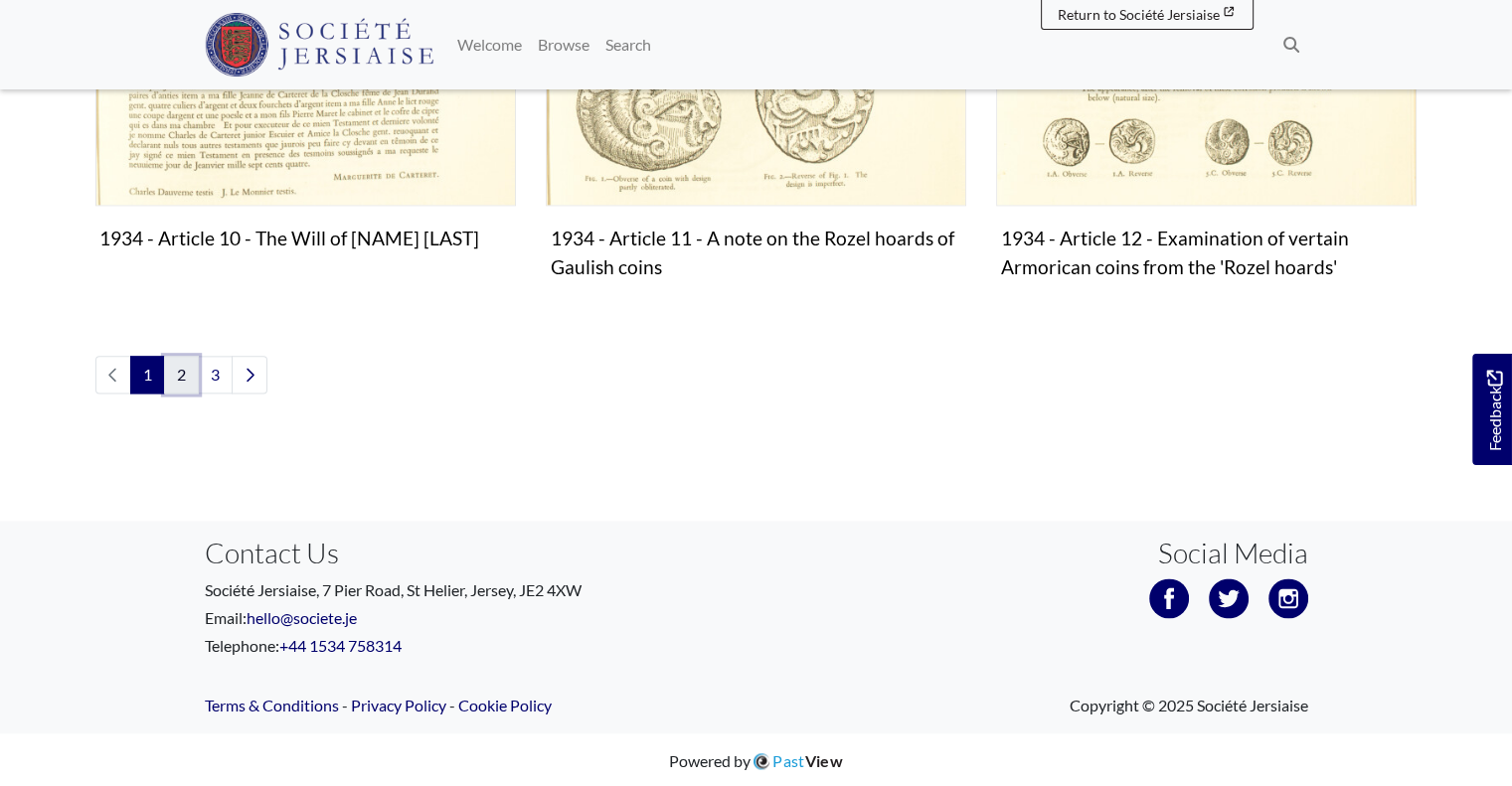 click on "2" at bounding box center (181, 375) 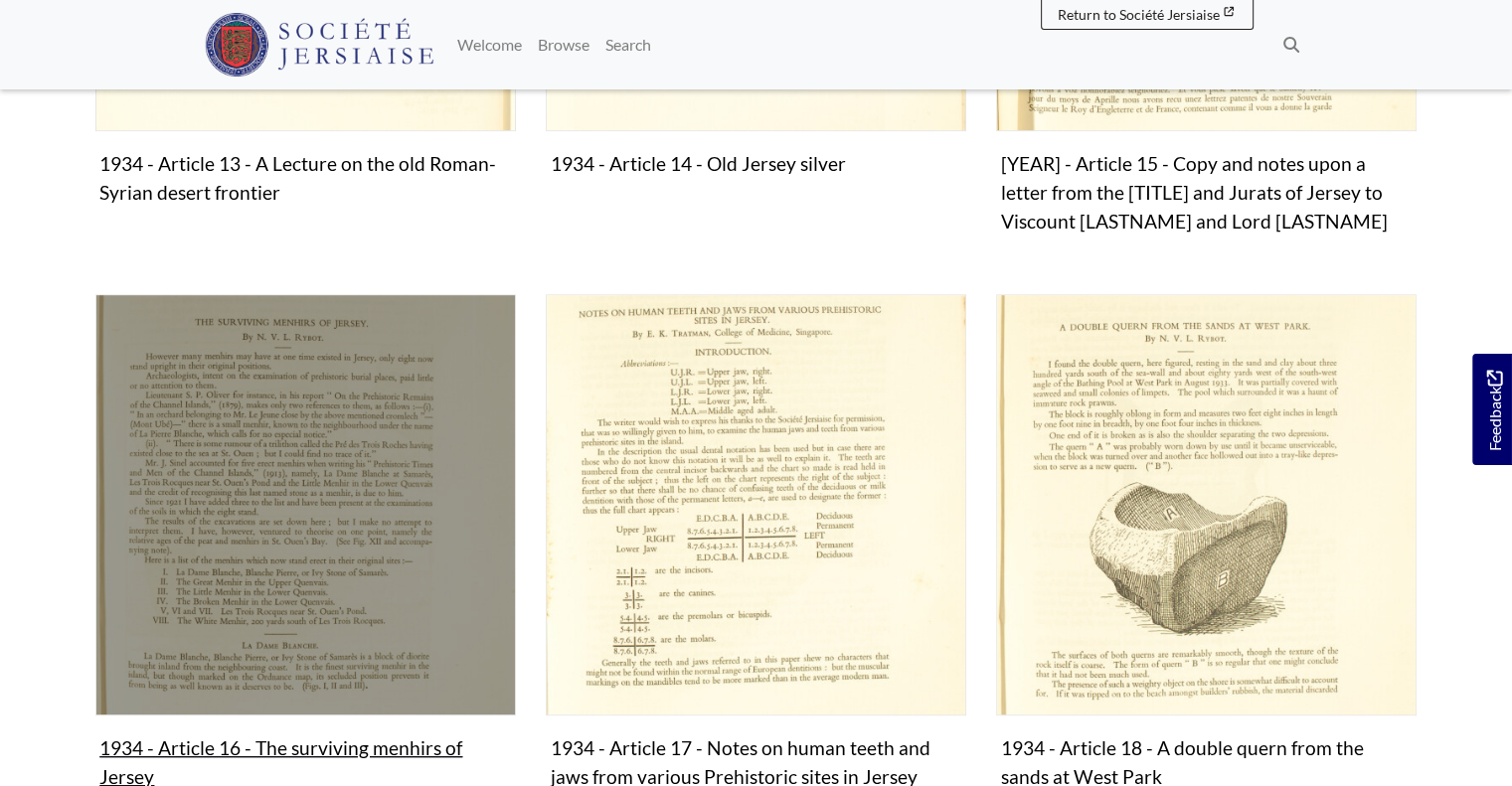 scroll, scrollTop: 894, scrollLeft: 0, axis: vertical 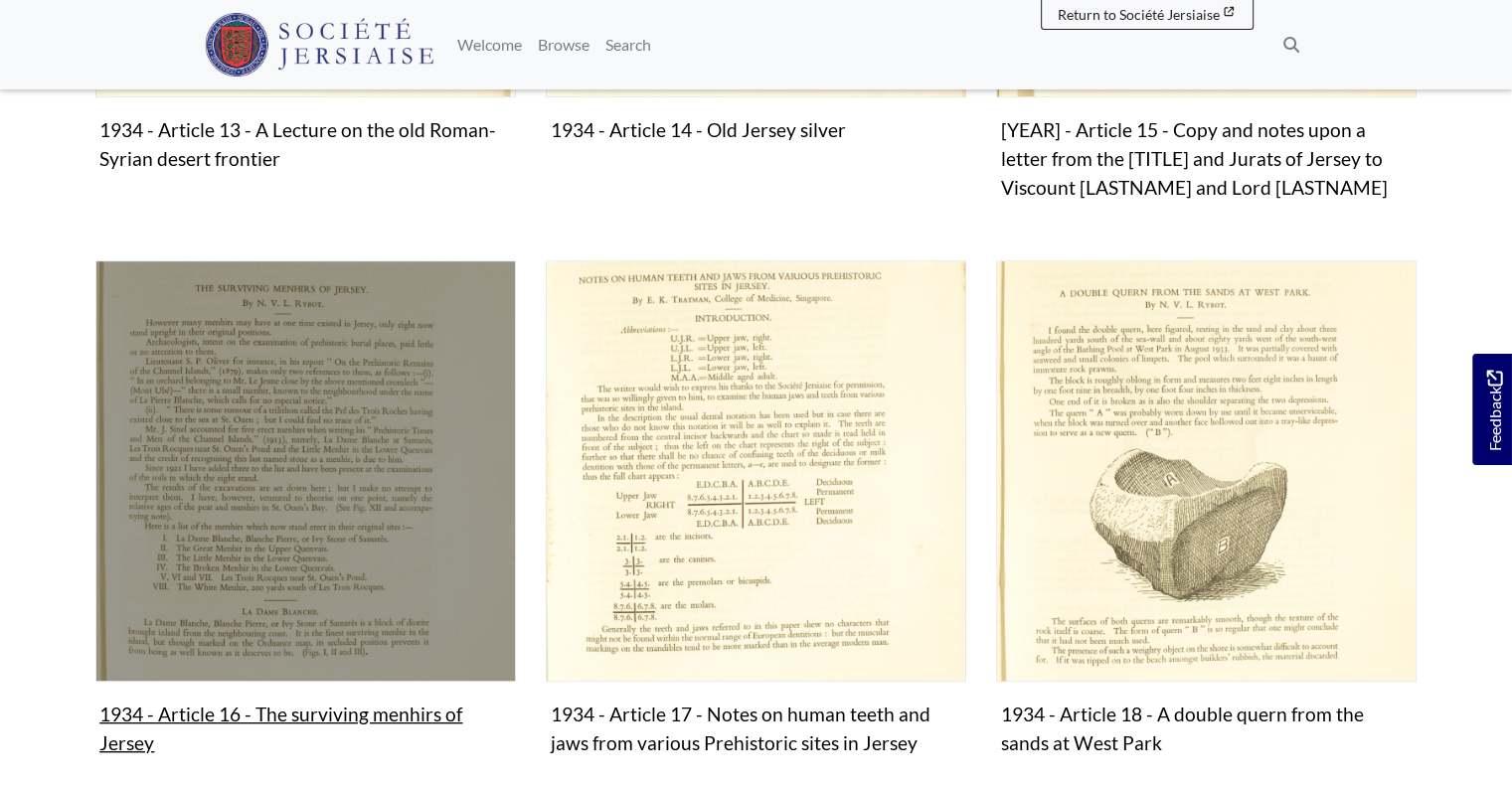 click at bounding box center [305, 470] 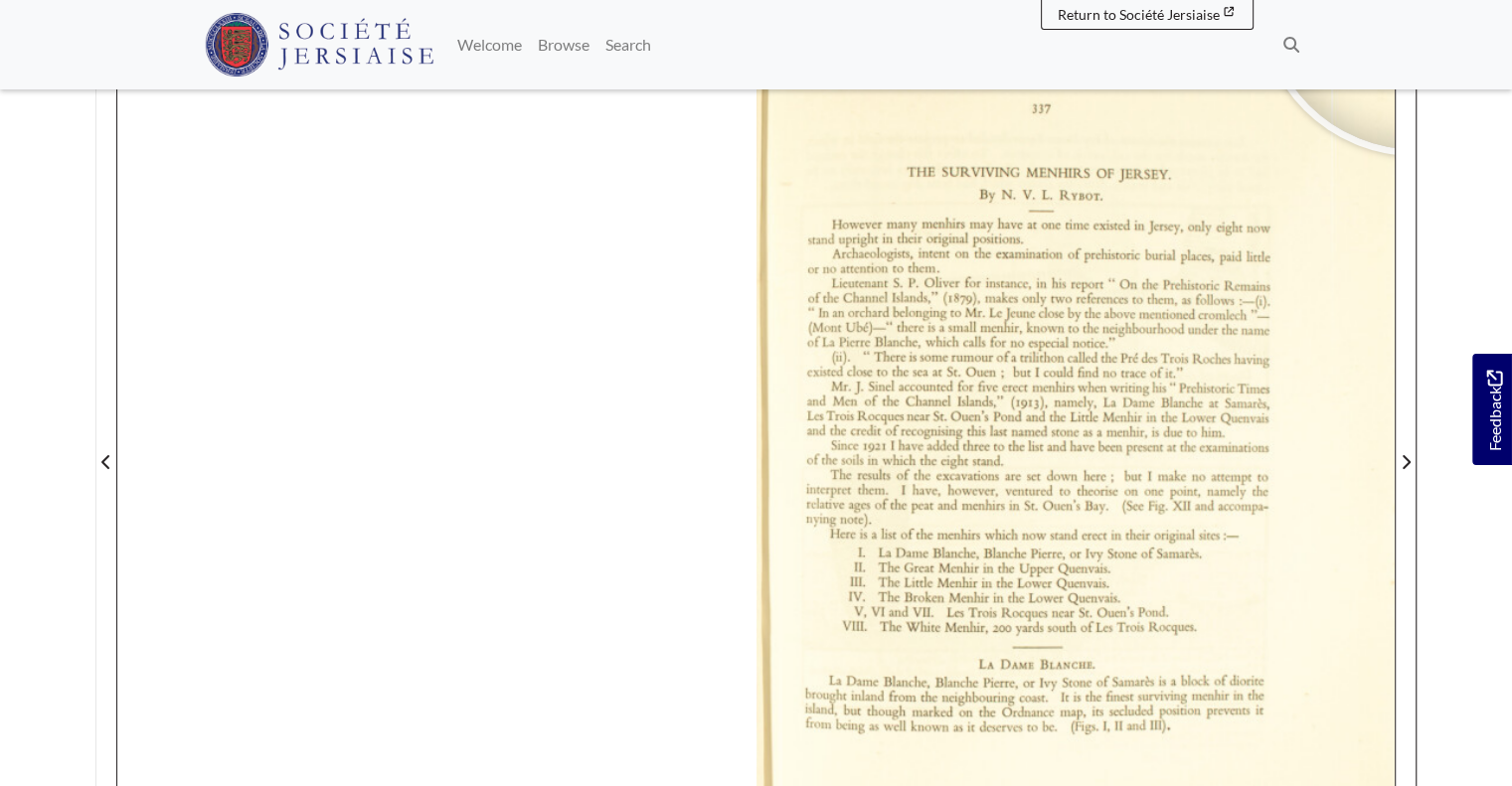 scroll, scrollTop: 497, scrollLeft: 0, axis: vertical 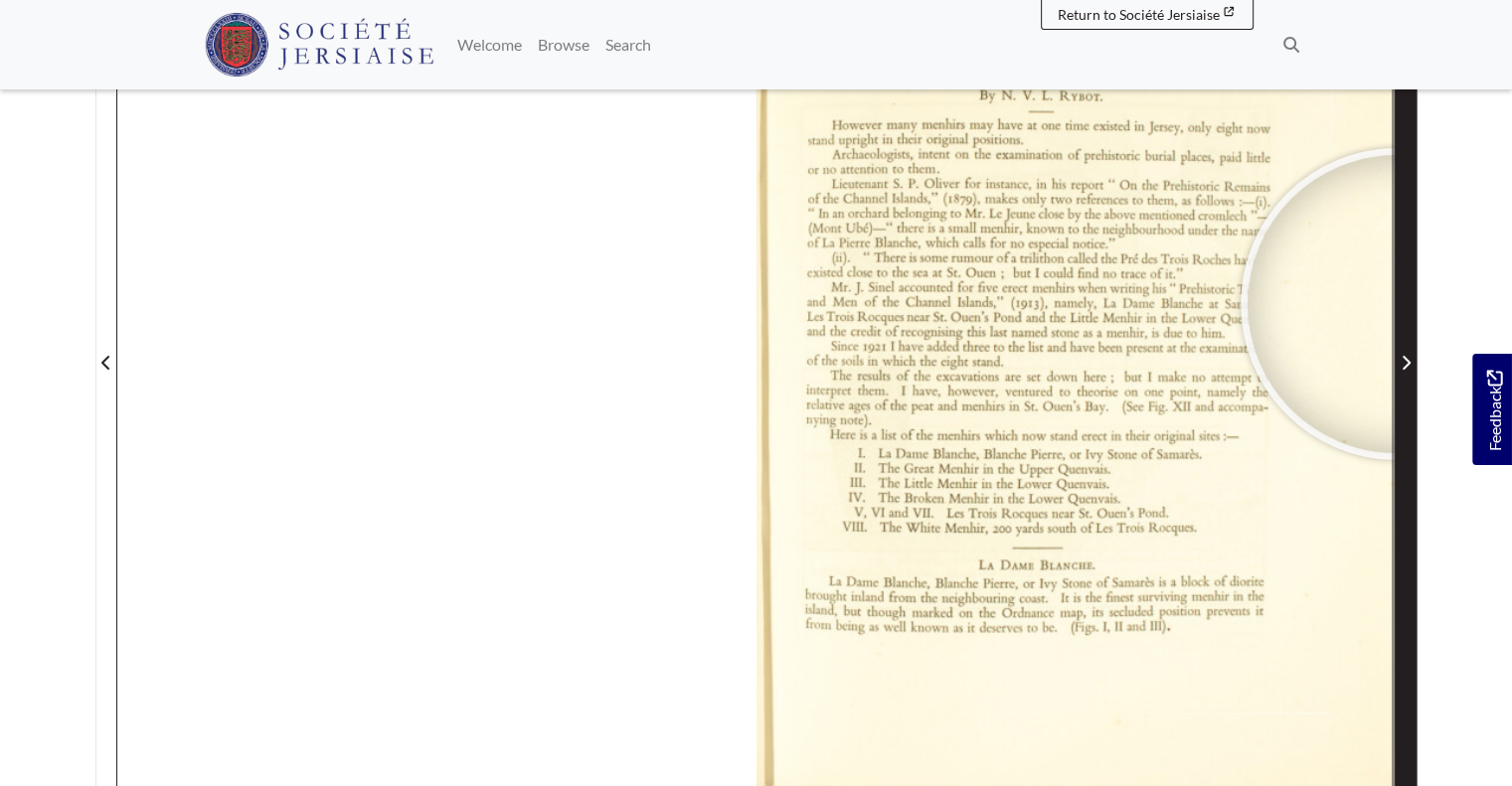 click at bounding box center (1406, 350) 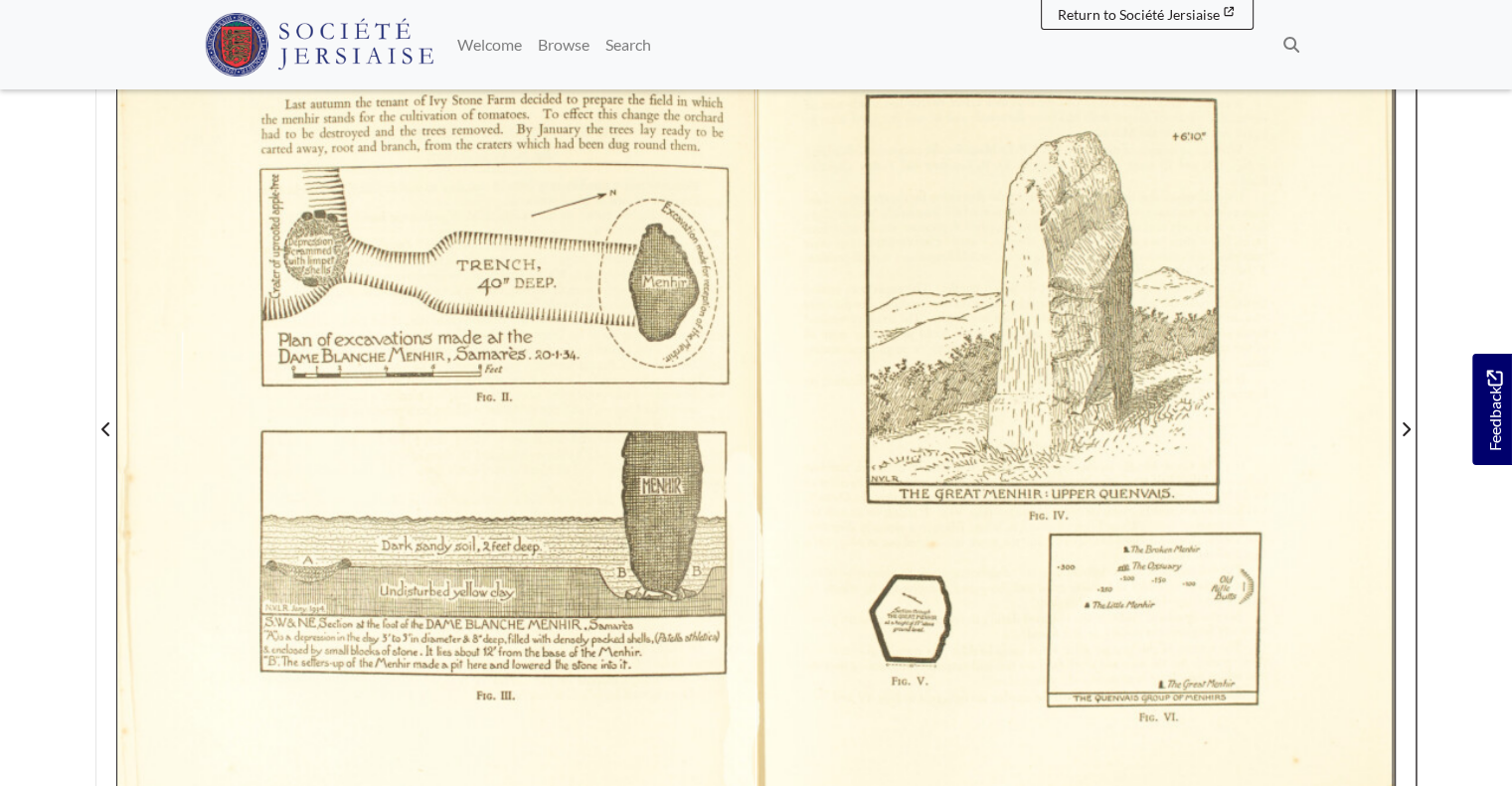 scroll, scrollTop: 397, scrollLeft: 0, axis: vertical 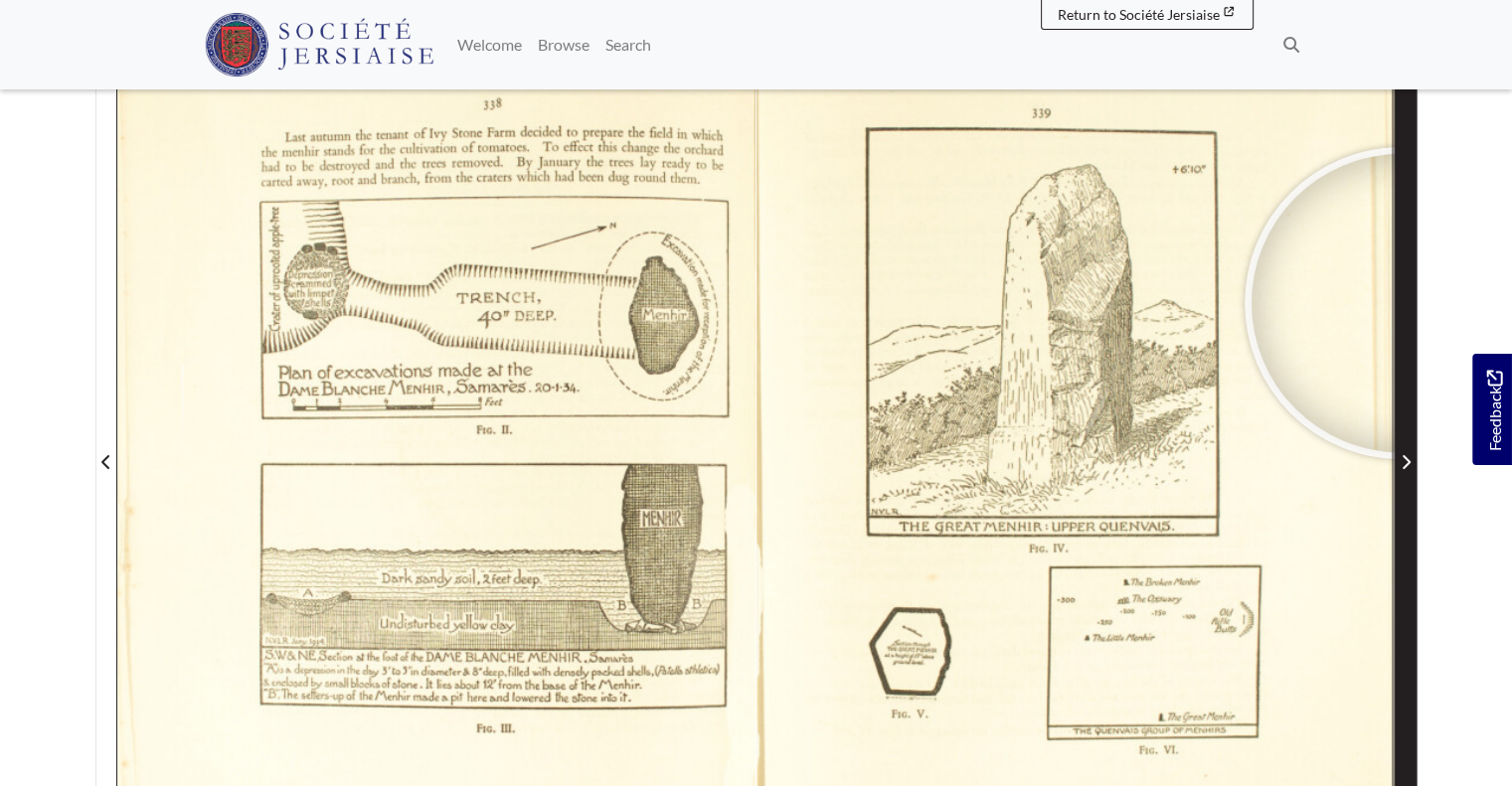 click at bounding box center (1406, 449) 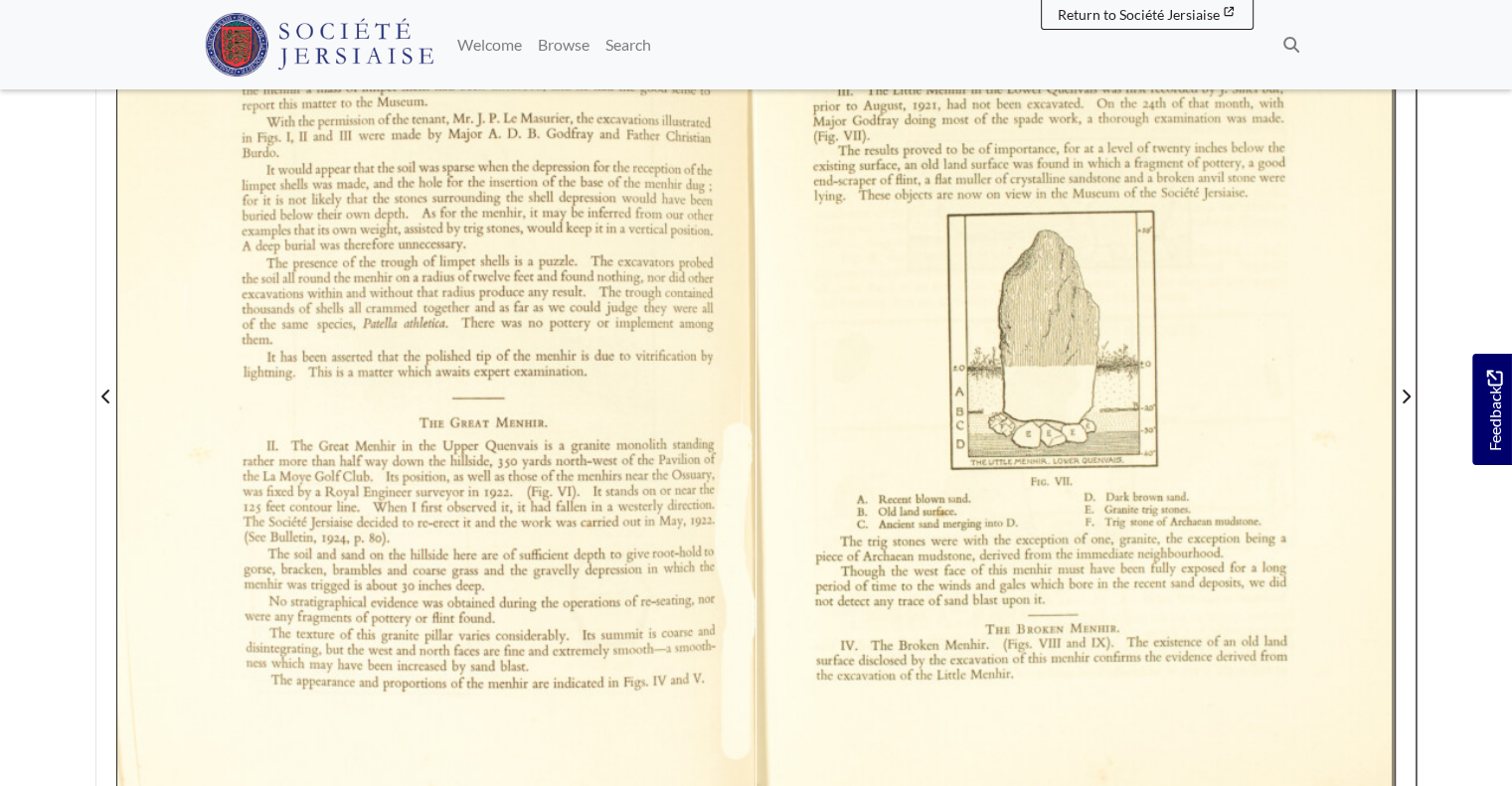 scroll, scrollTop: 497, scrollLeft: 0, axis: vertical 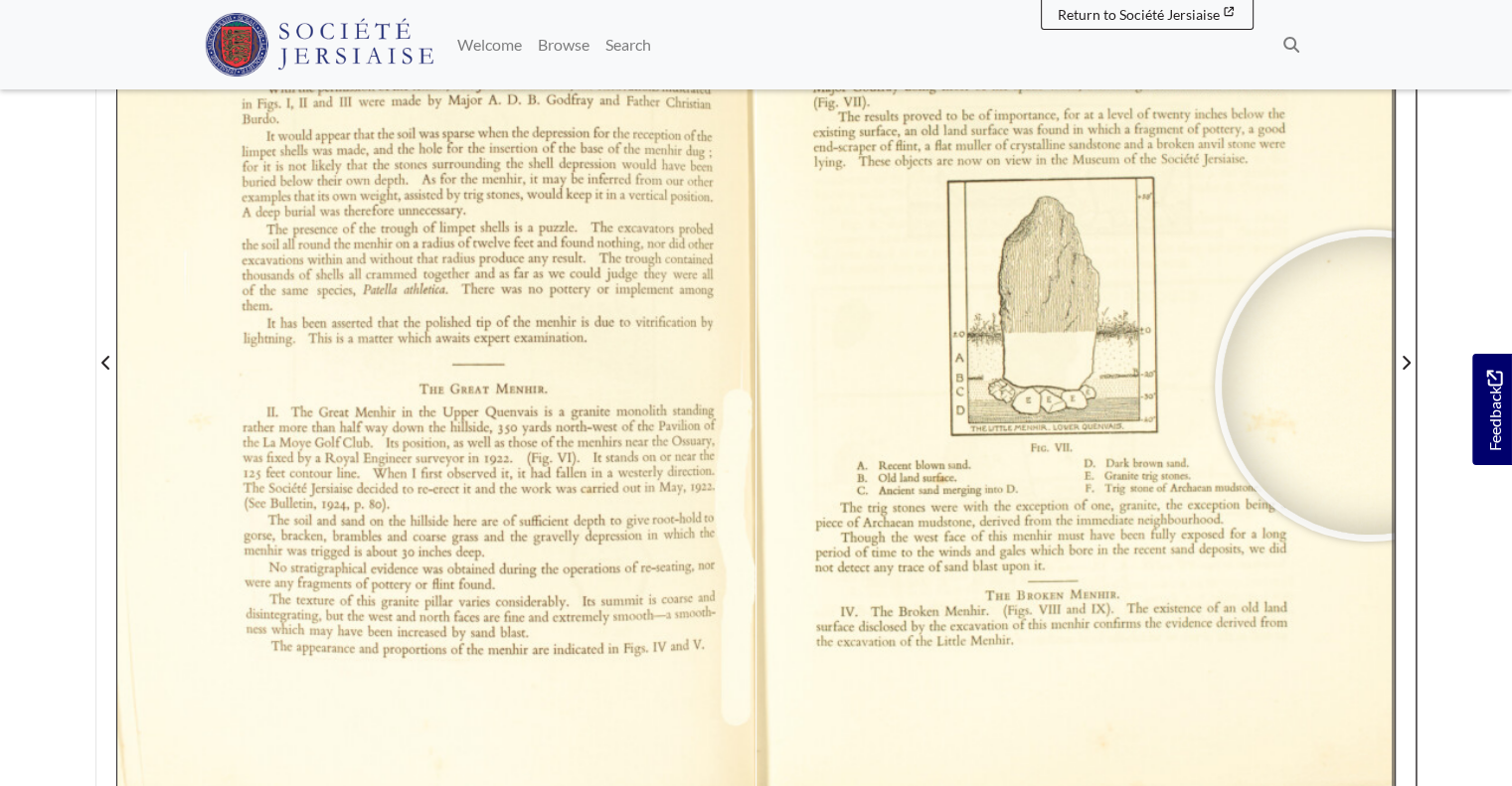 type 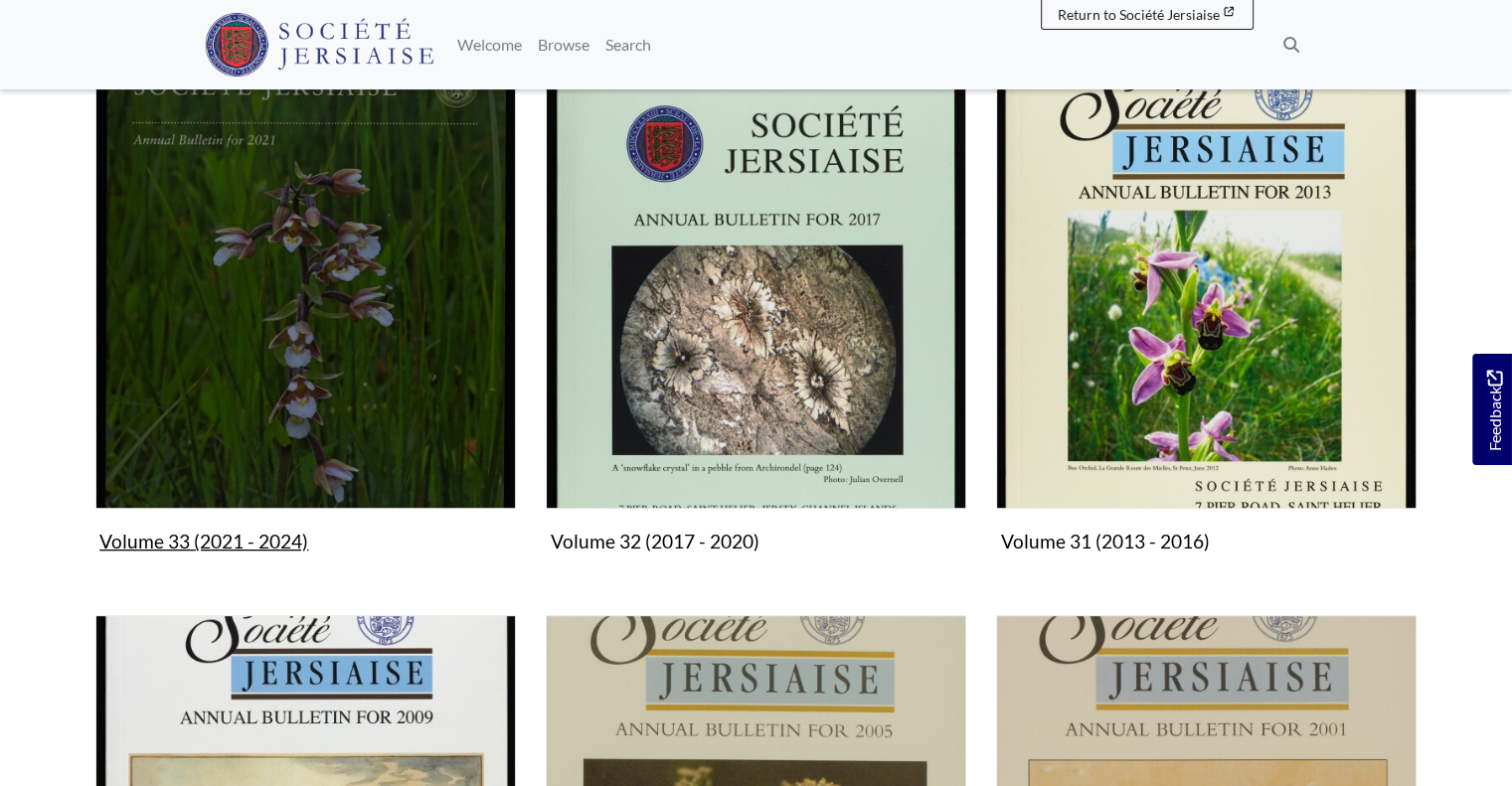 scroll, scrollTop: 541, scrollLeft: 0, axis: vertical 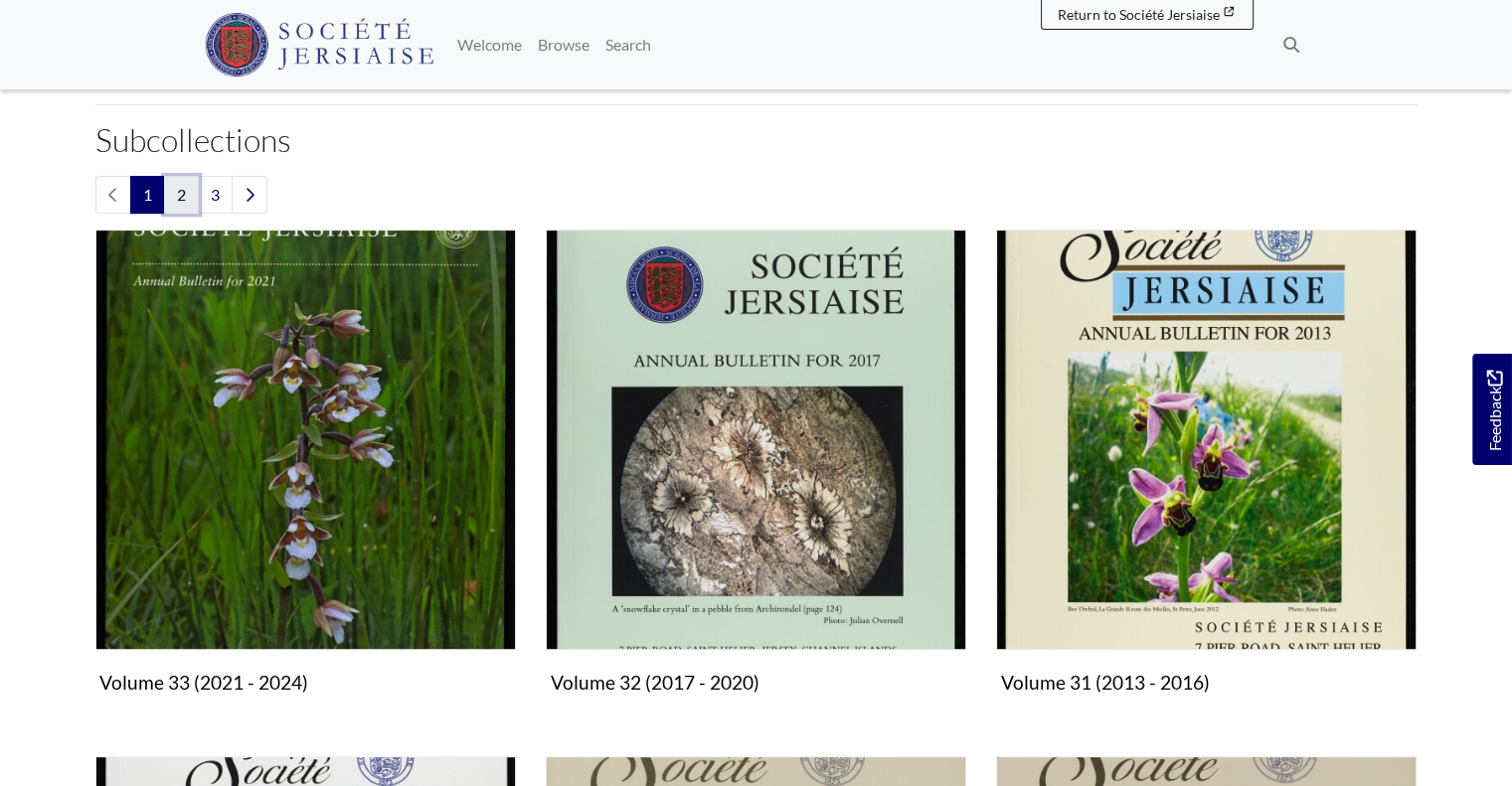 click on "2" at bounding box center (181, 195) 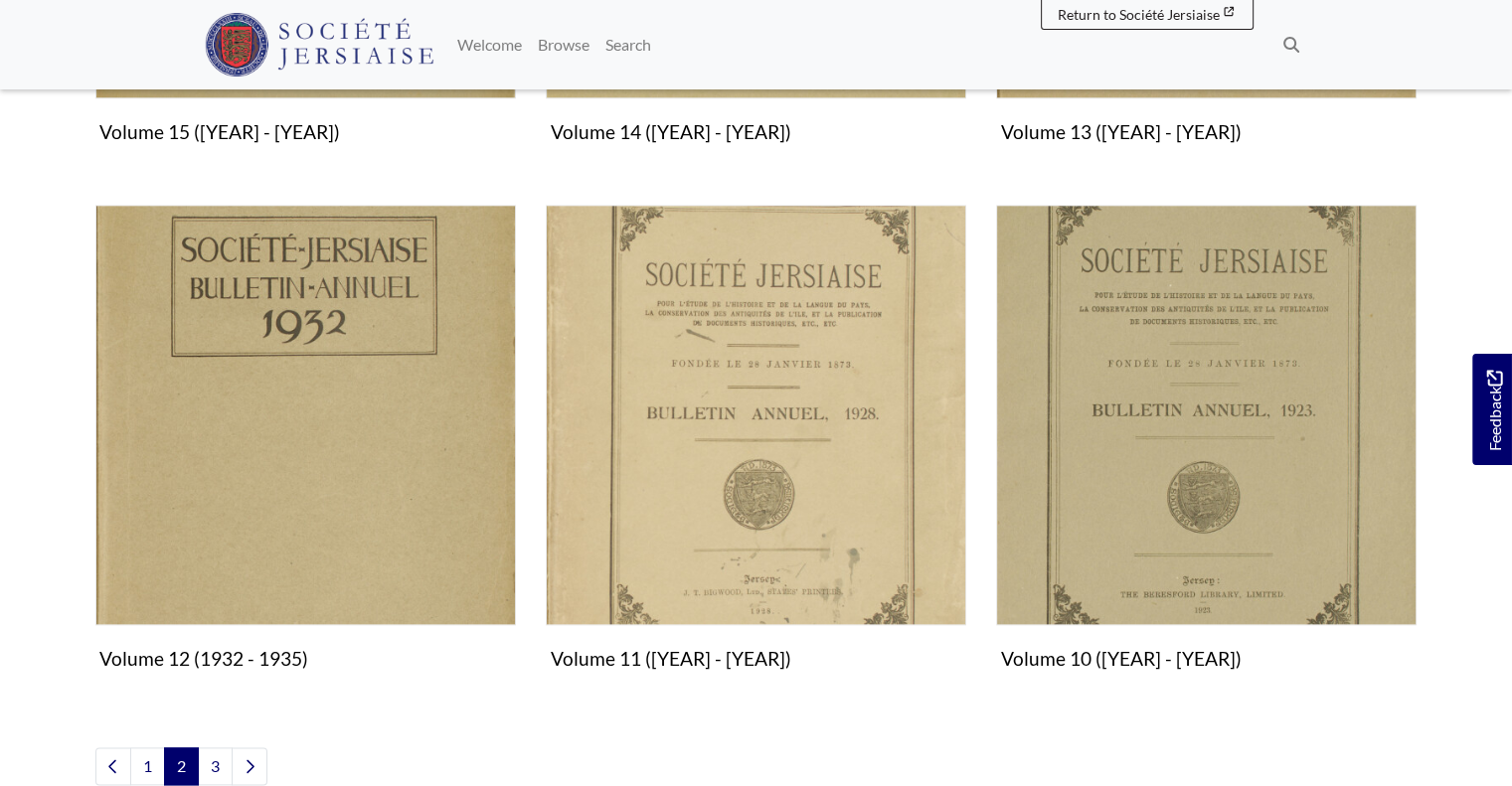 scroll, scrollTop: 2144, scrollLeft: 0, axis: vertical 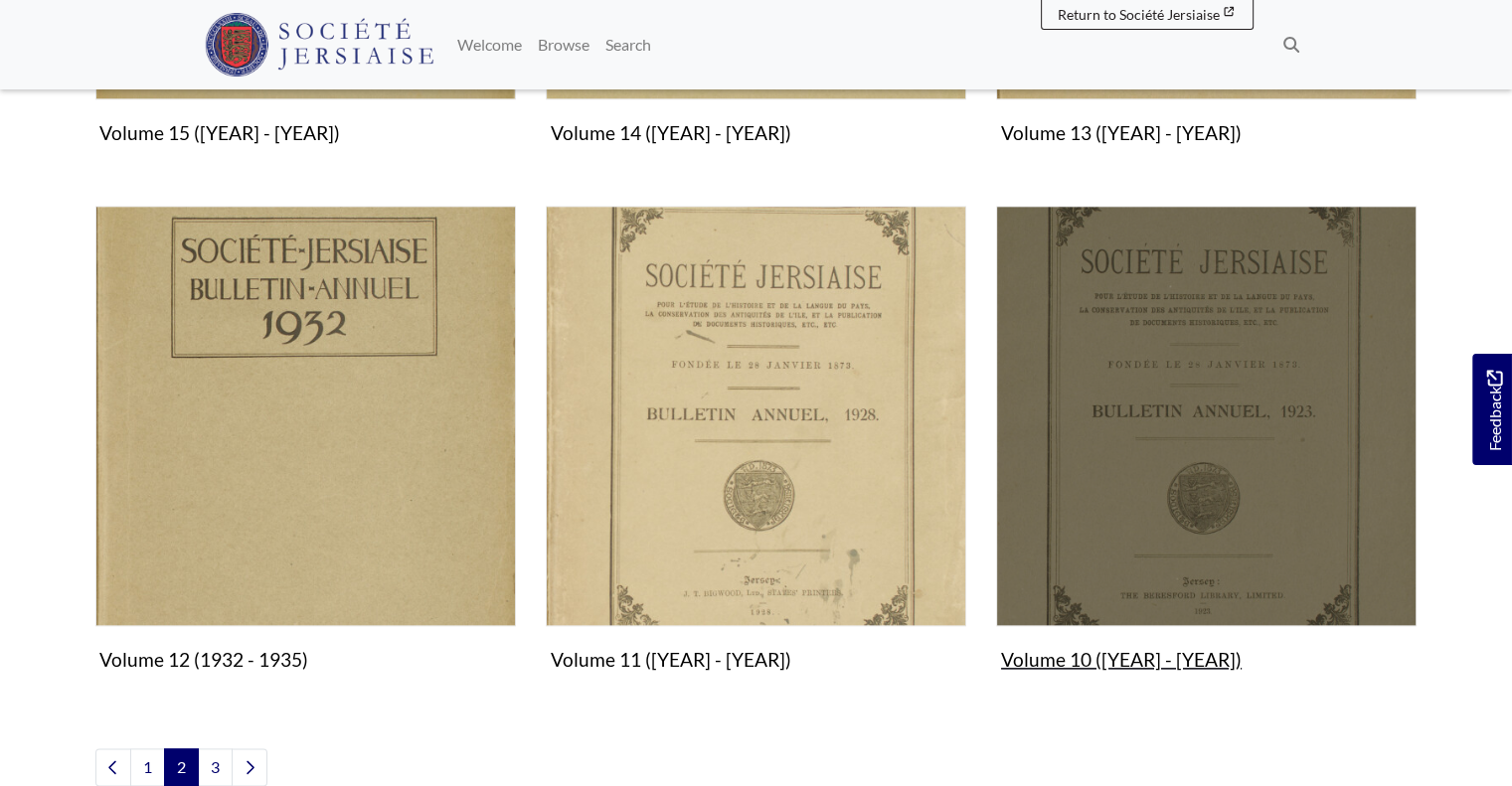 click on "Volume 10 (1923 - 1927)
Collection" at bounding box center [1206, 442] 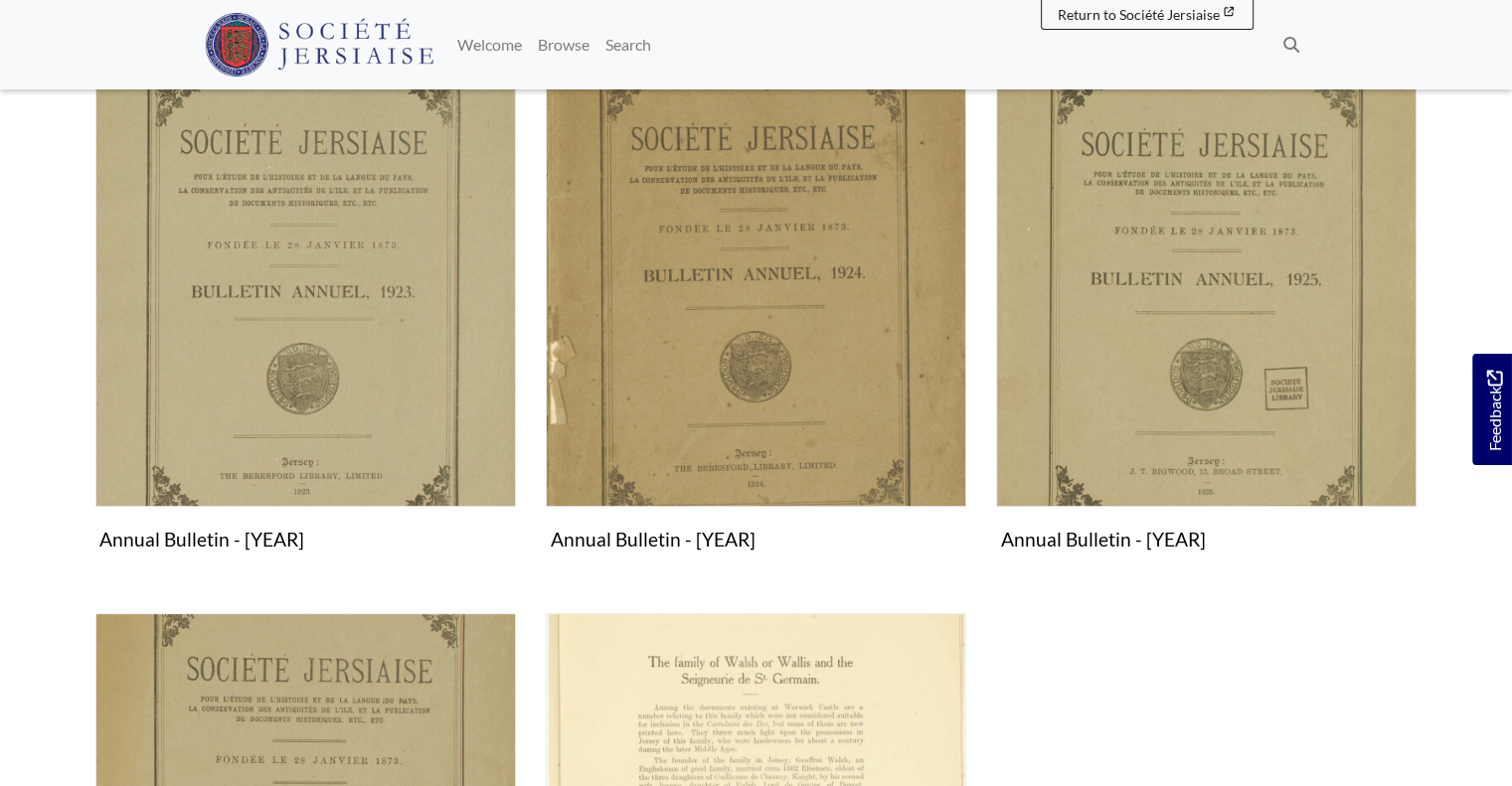 scroll, scrollTop: 440, scrollLeft: 0, axis: vertical 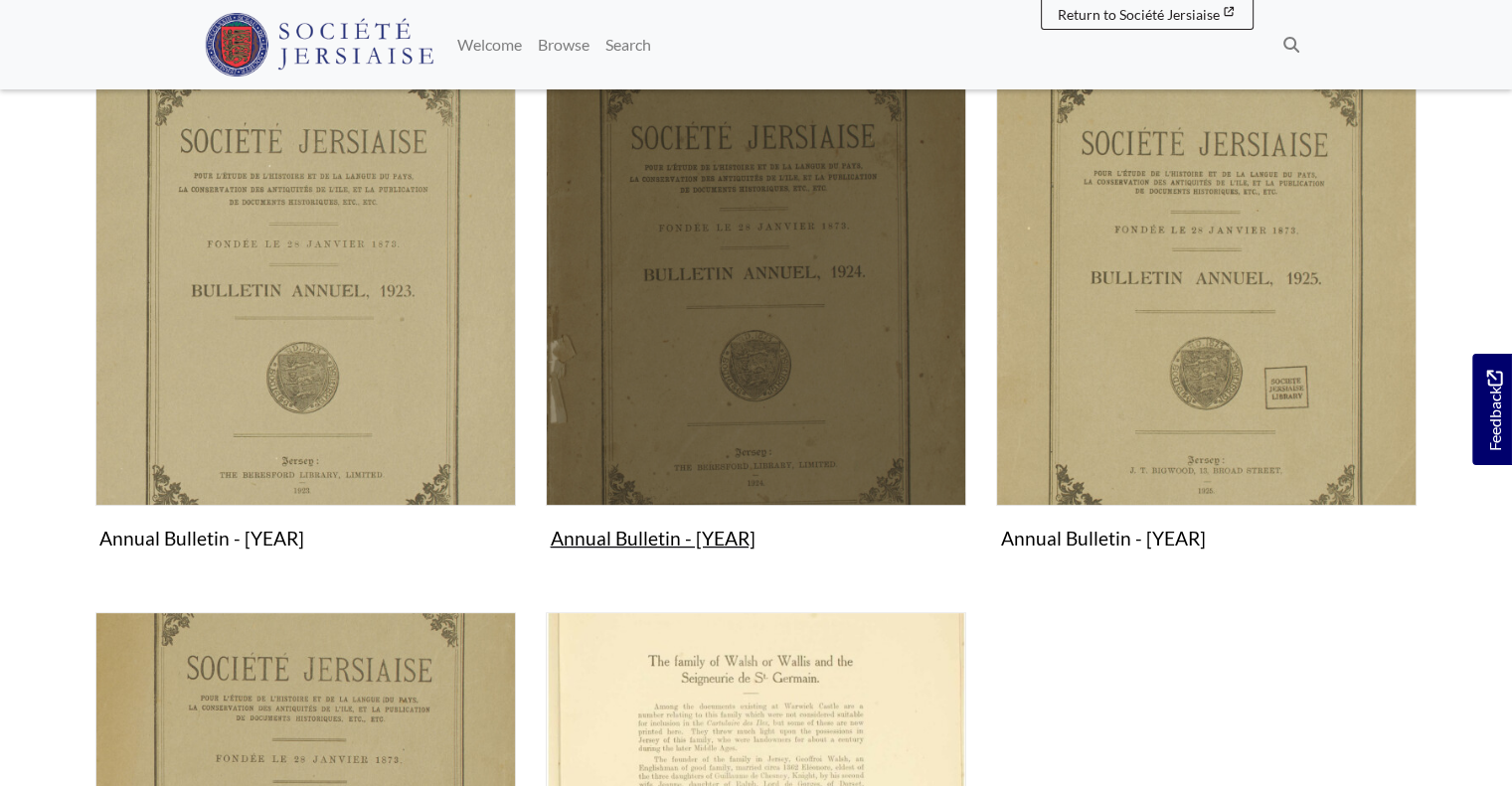 click on "Annual Bulletin - [YEAR]
Collection" at bounding box center (756, 322) 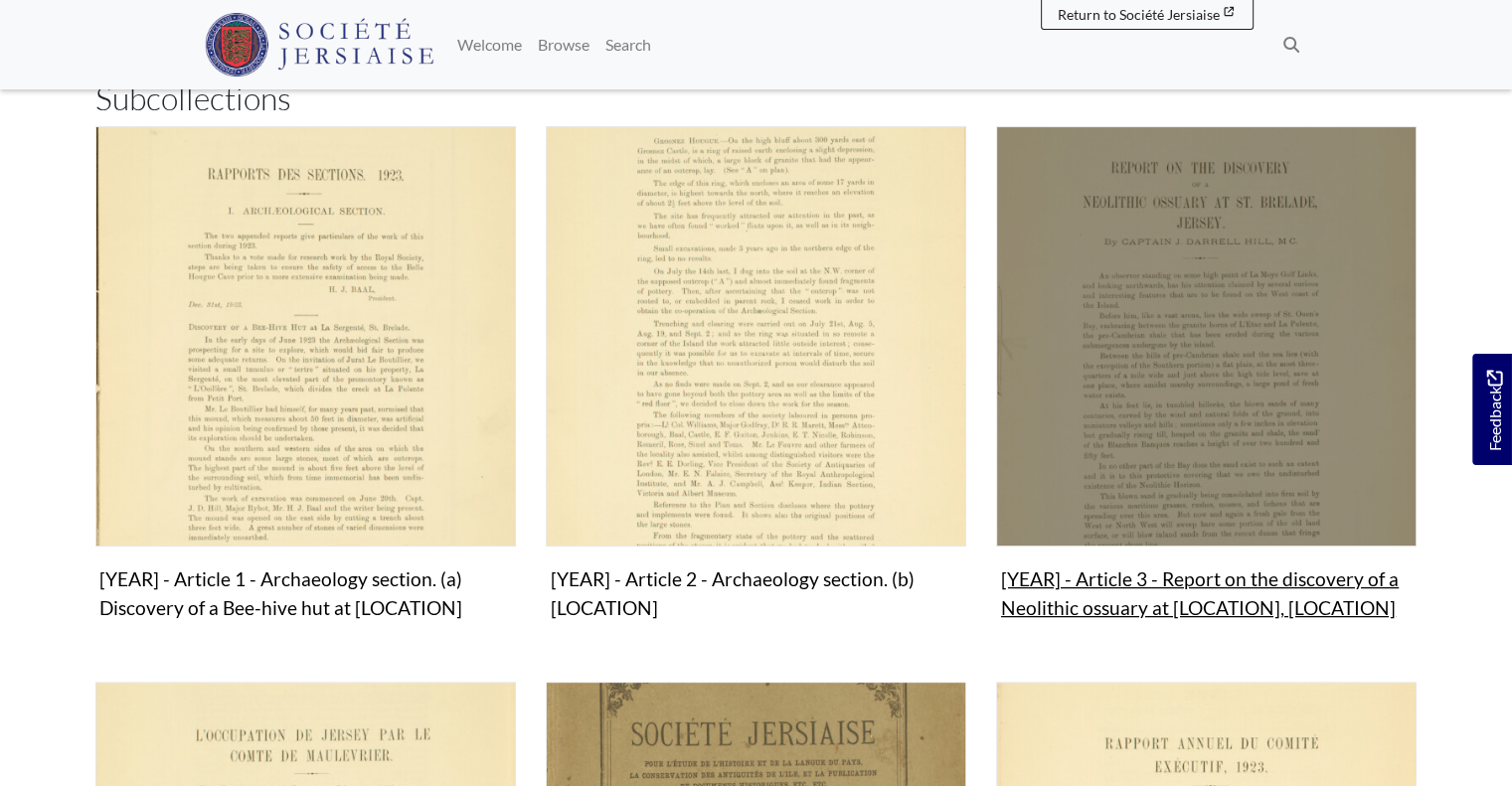 scroll, scrollTop: 386, scrollLeft: 0, axis: vertical 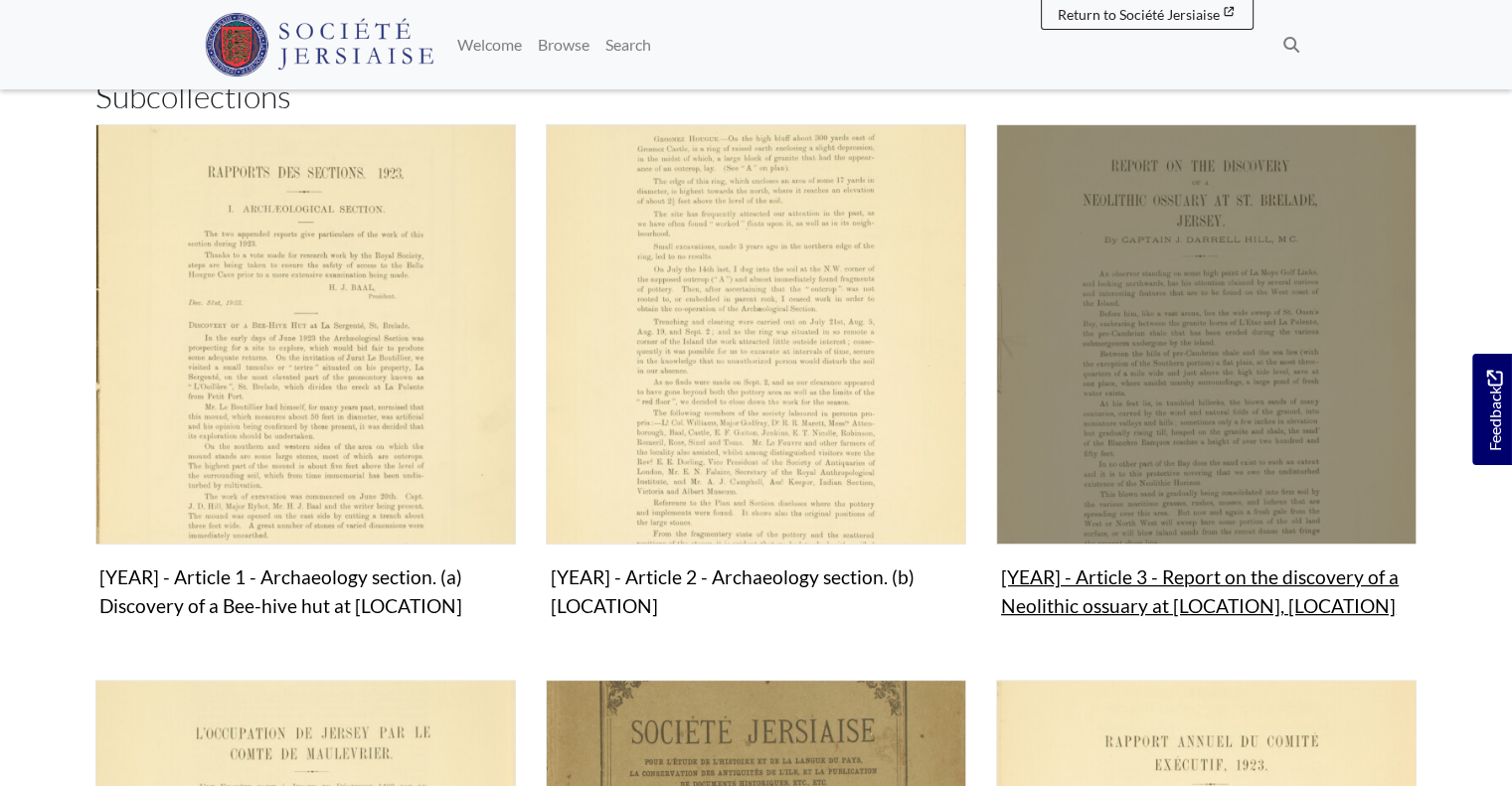 click on "[YEAR] - Article 3 - Report on the discovery of a Neolithic ossuary at [LOCATION], [LOCATION]
Collection" at bounding box center (1206, 375) 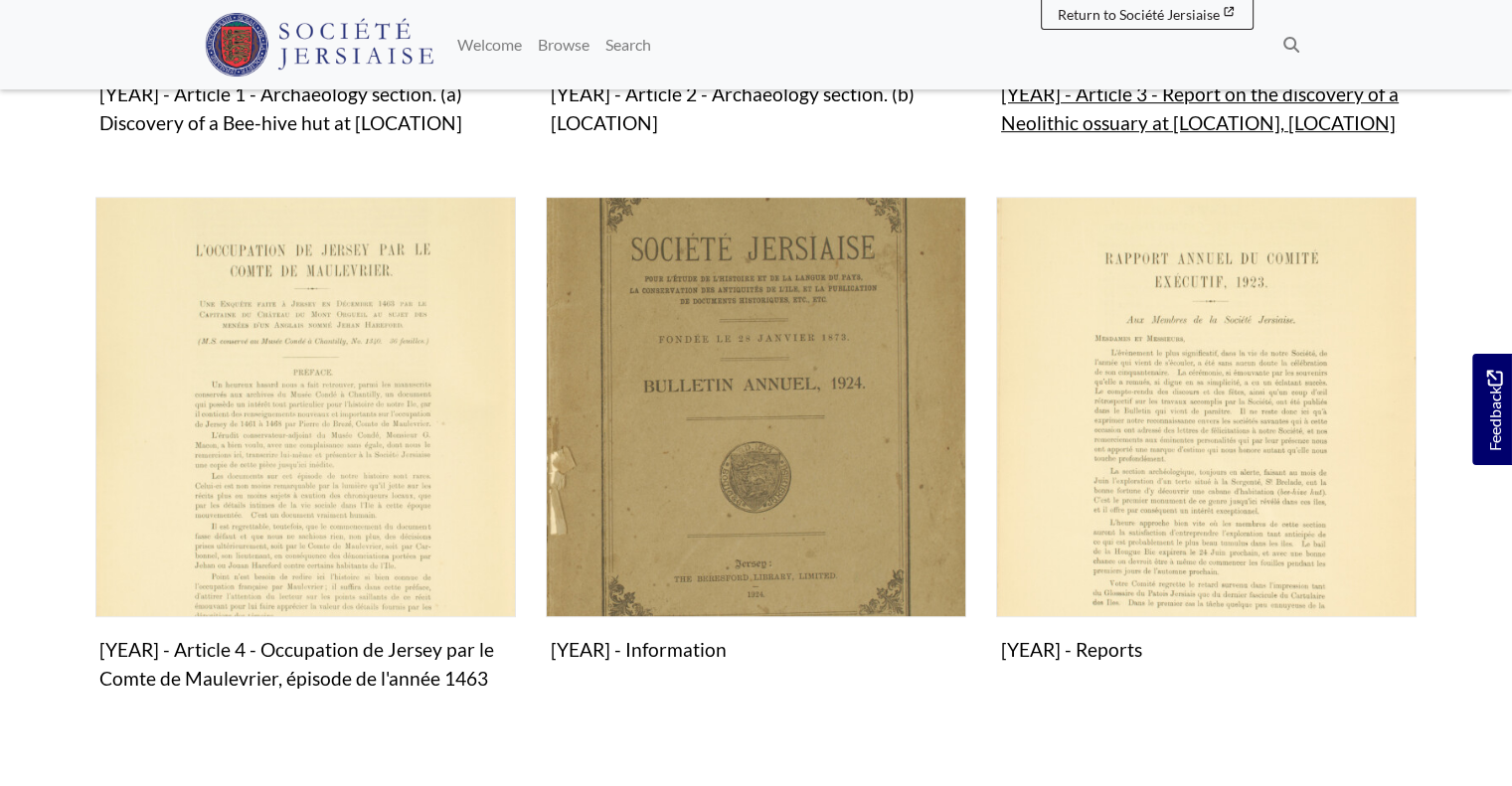 scroll, scrollTop: 857, scrollLeft: 0, axis: vertical 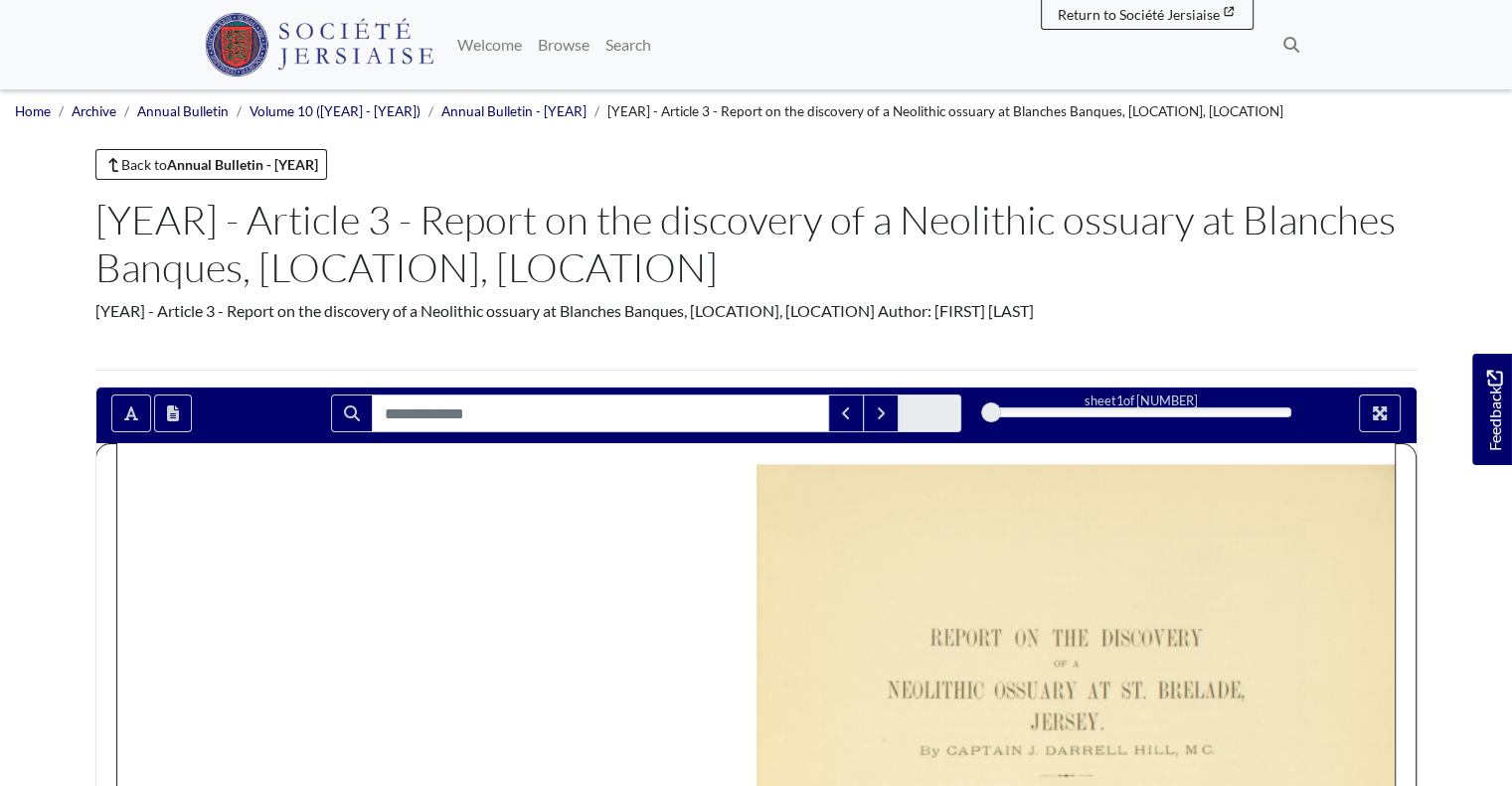 click on "[YEAR] - Article 3 - Report on the discovery of a Neolithic ossuary at Blanches Banques, [LOCATION], [LOCATION]" at bounding box center (756, 243) 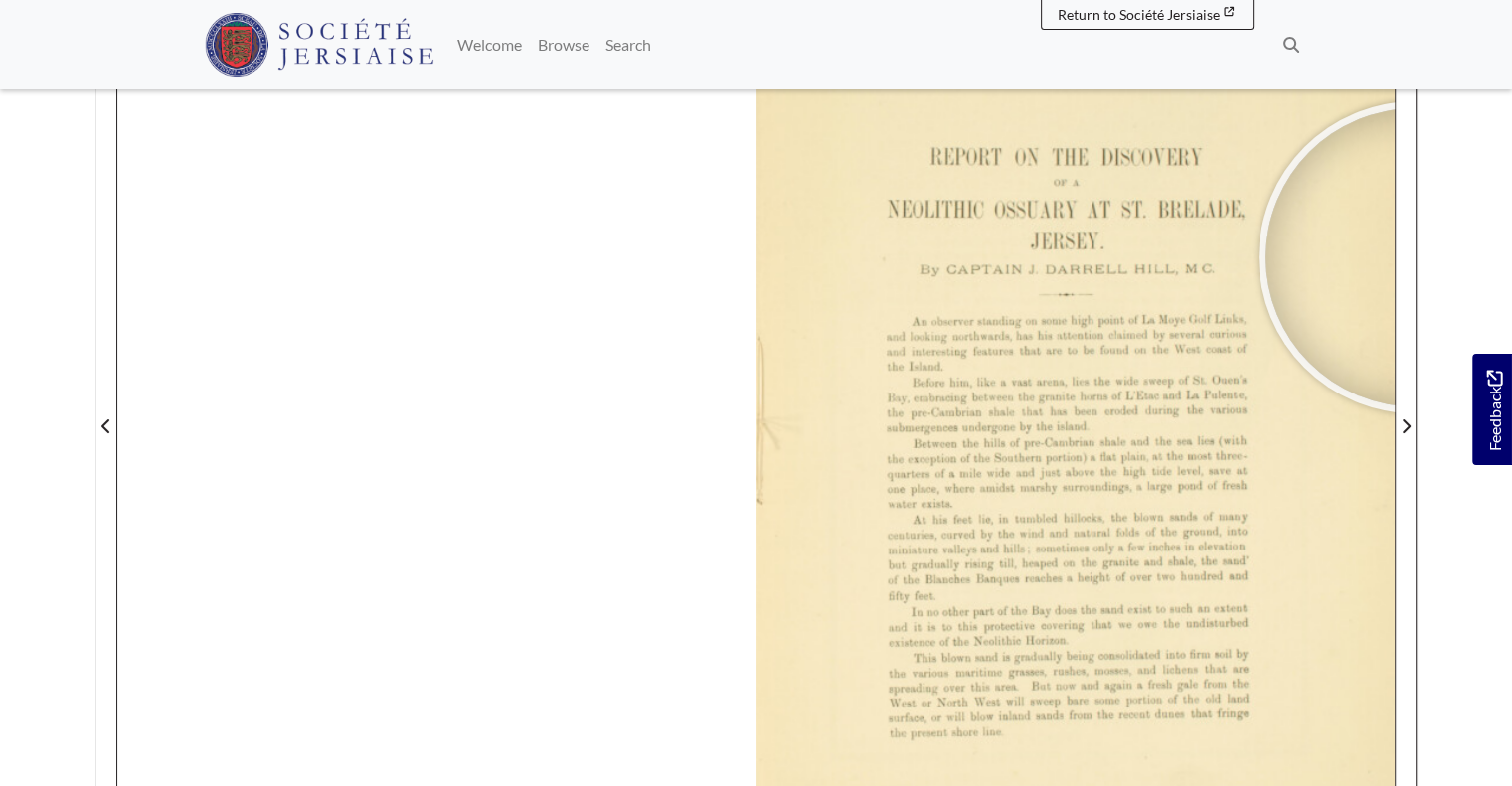 scroll, scrollTop: 483, scrollLeft: 0, axis: vertical 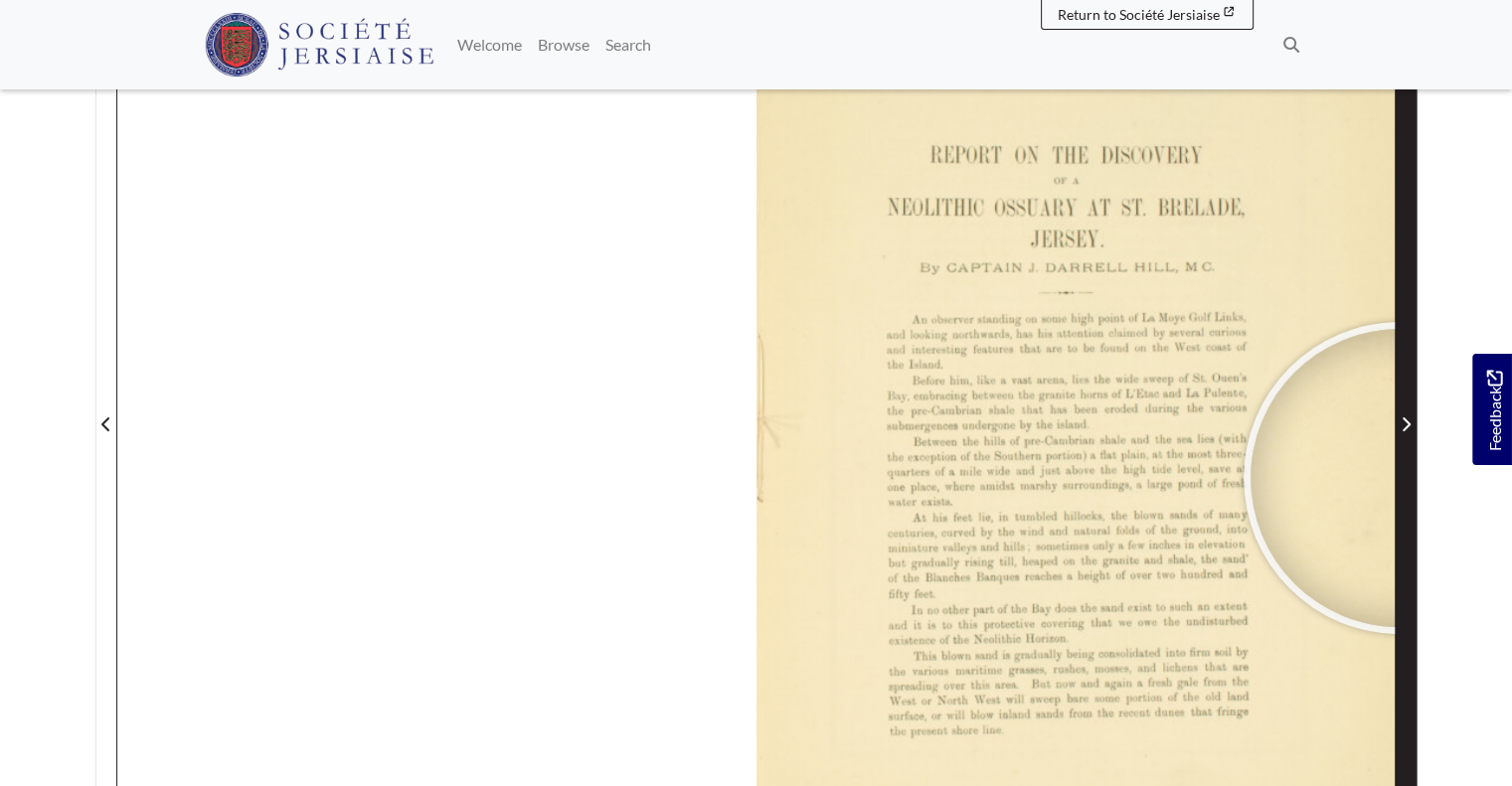 click at bounding box center (1406, 411) 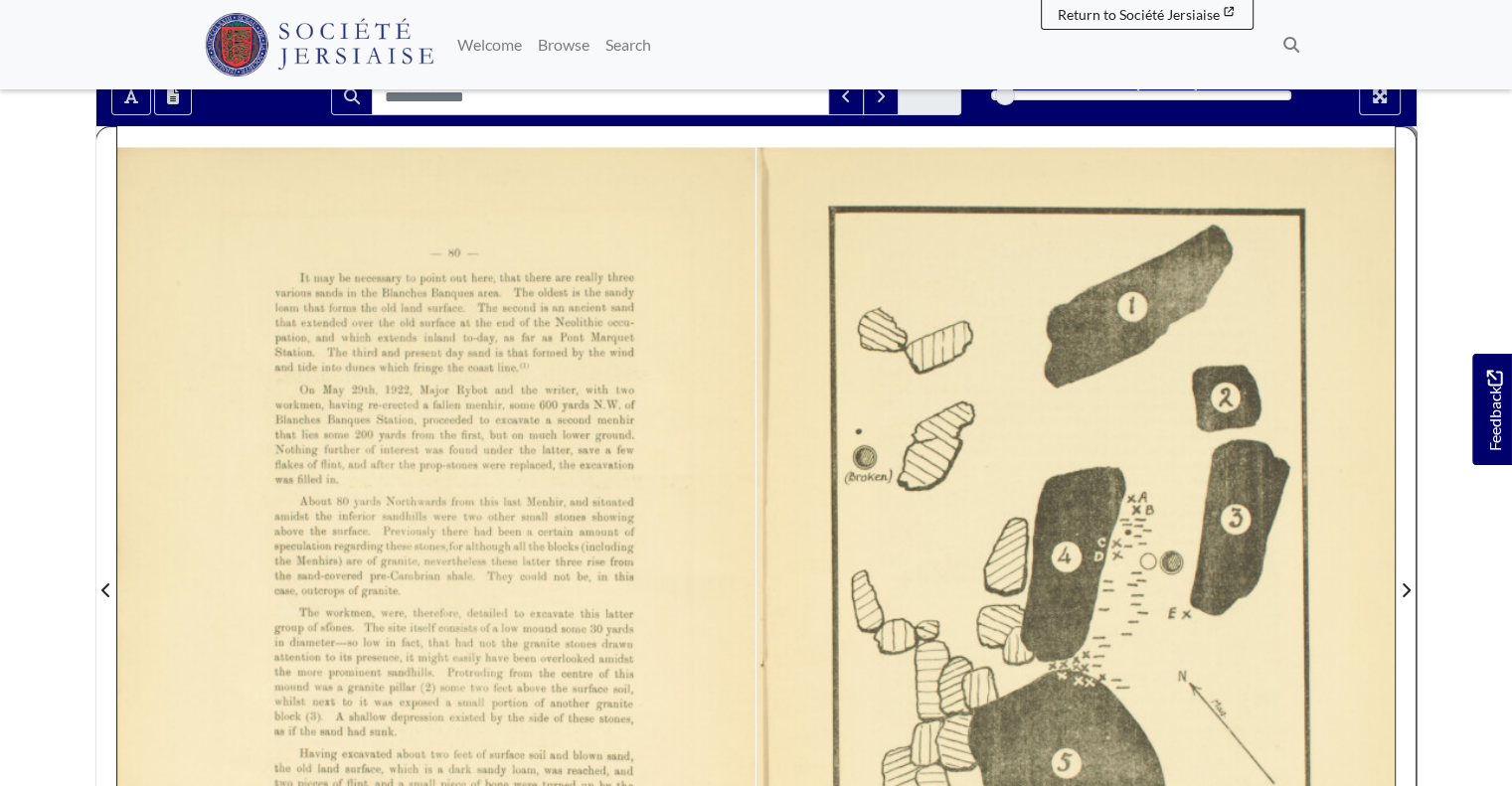 scroll, scrollTop: 316, scrollLeft: 0, axis: vertical 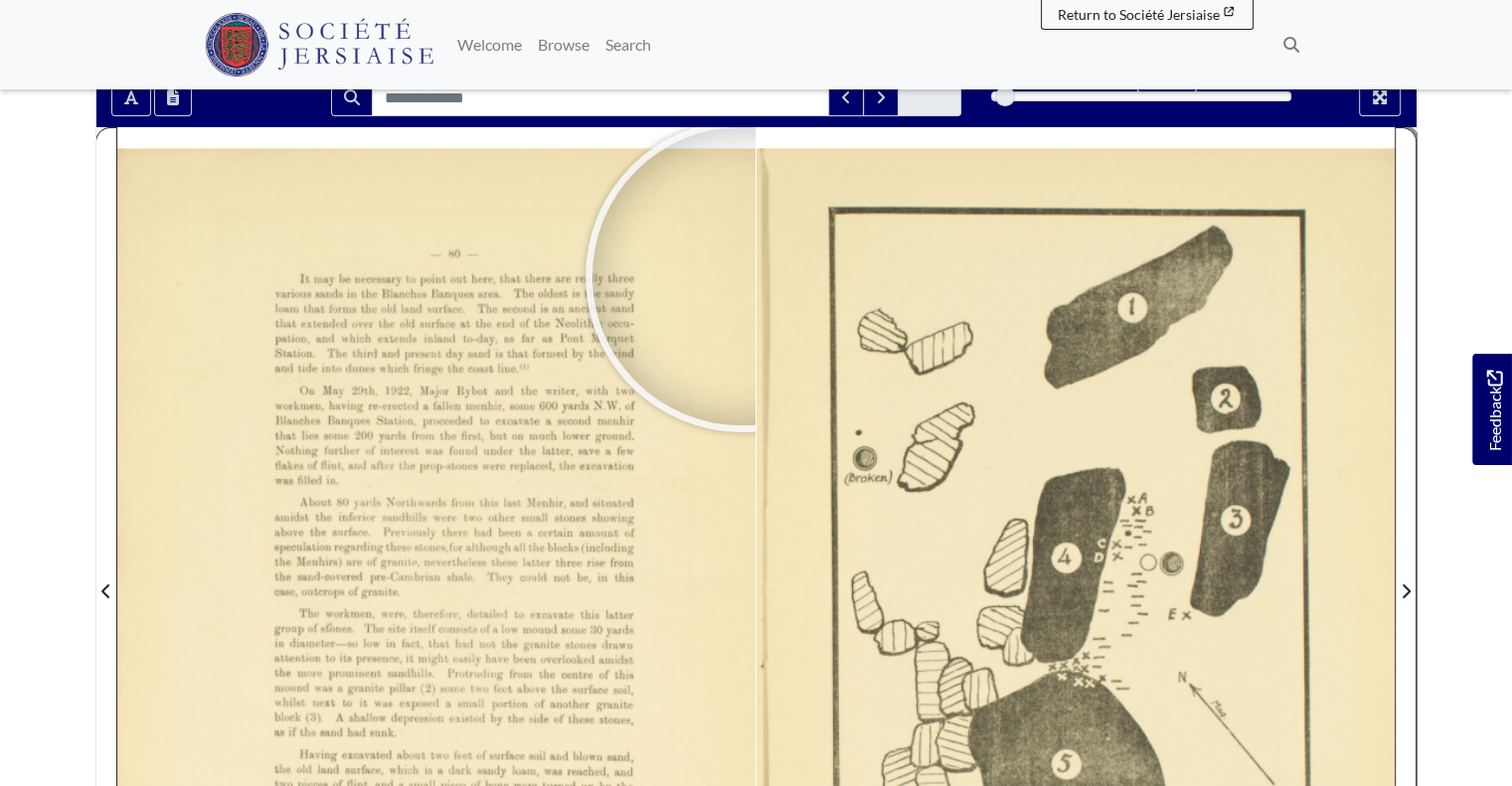 type 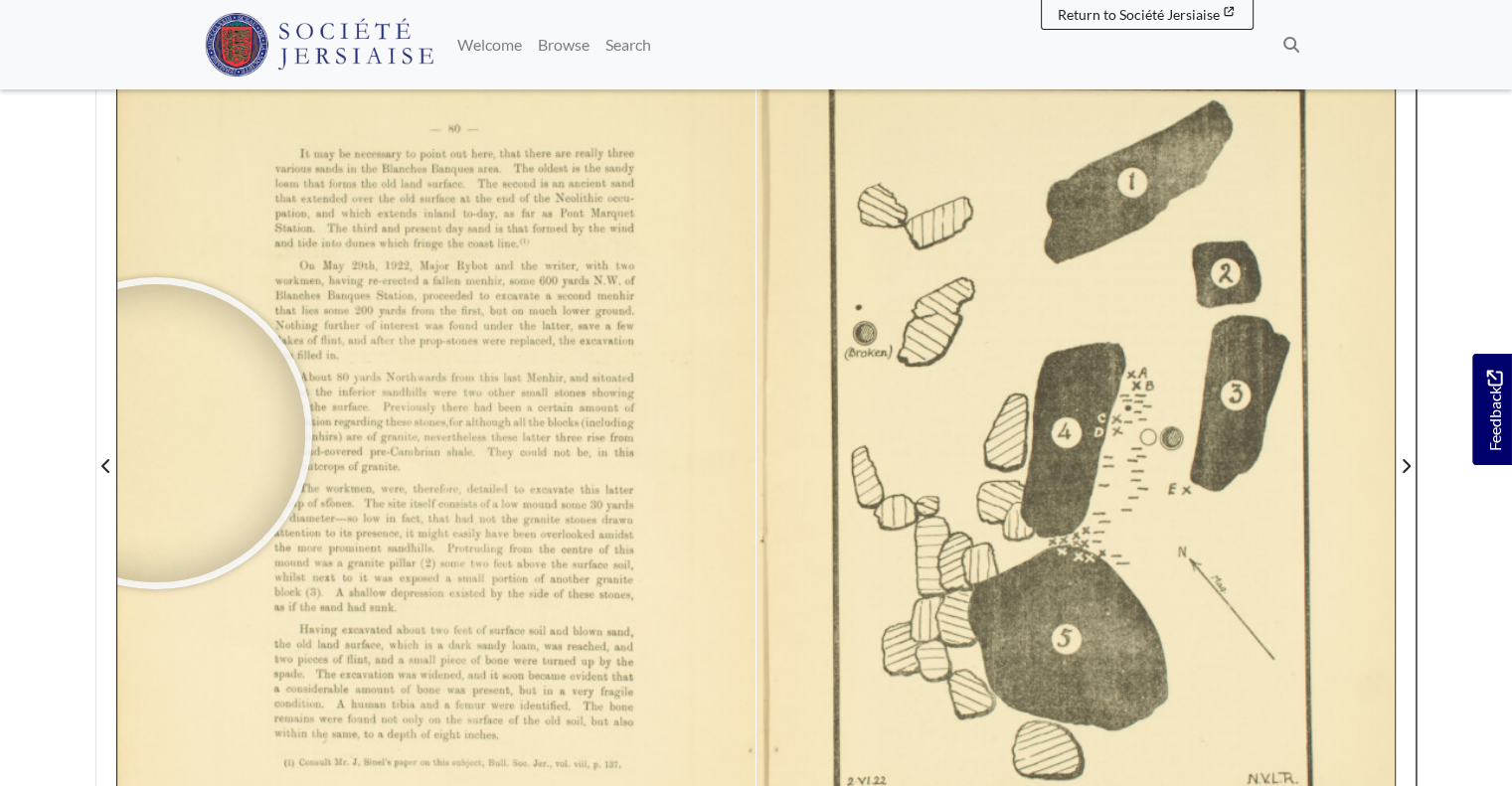scroll, scrollTop: 445, scrollLeft: 0, axis: vertical 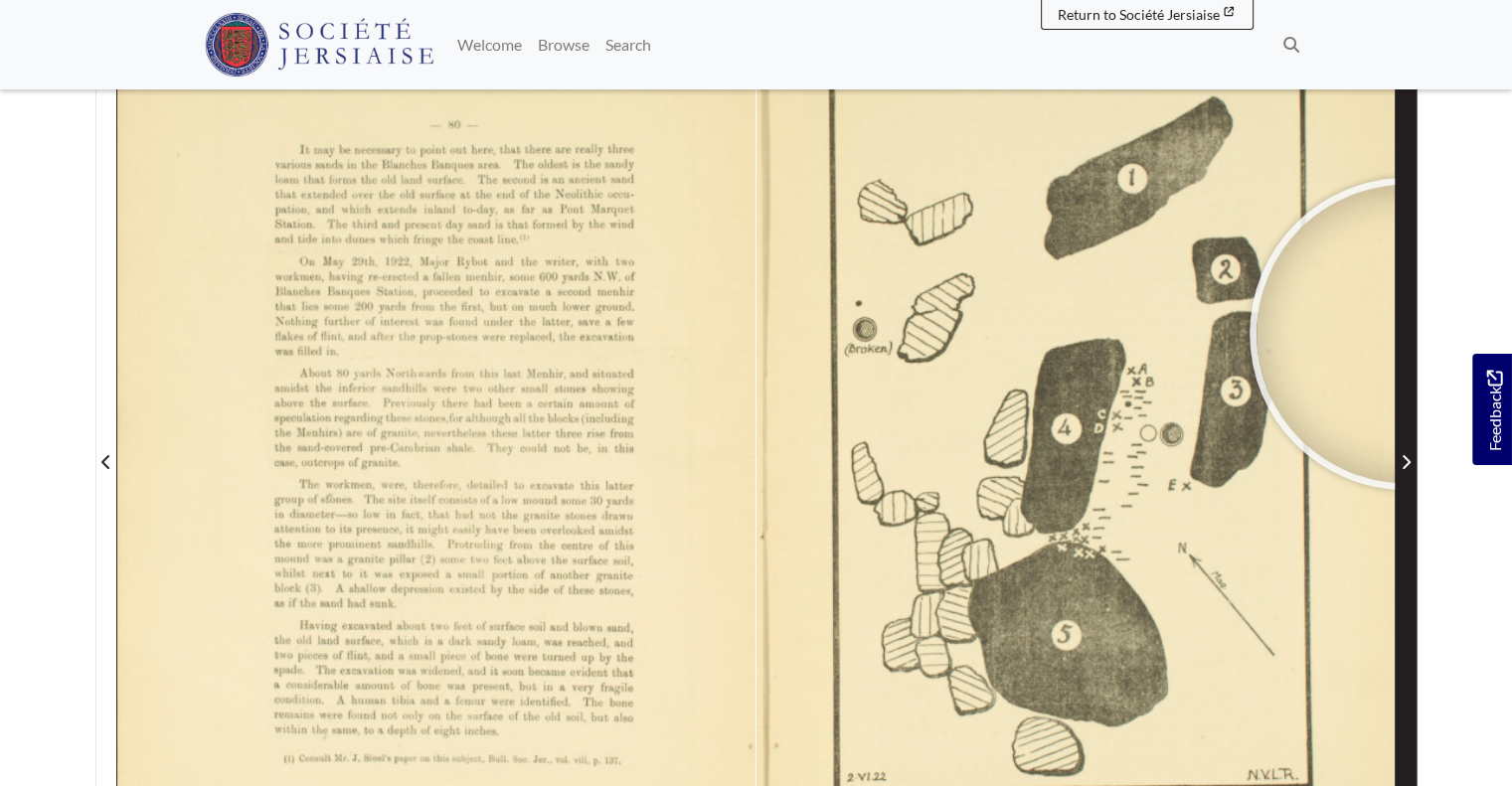 click at bounding box center [1406, 449] 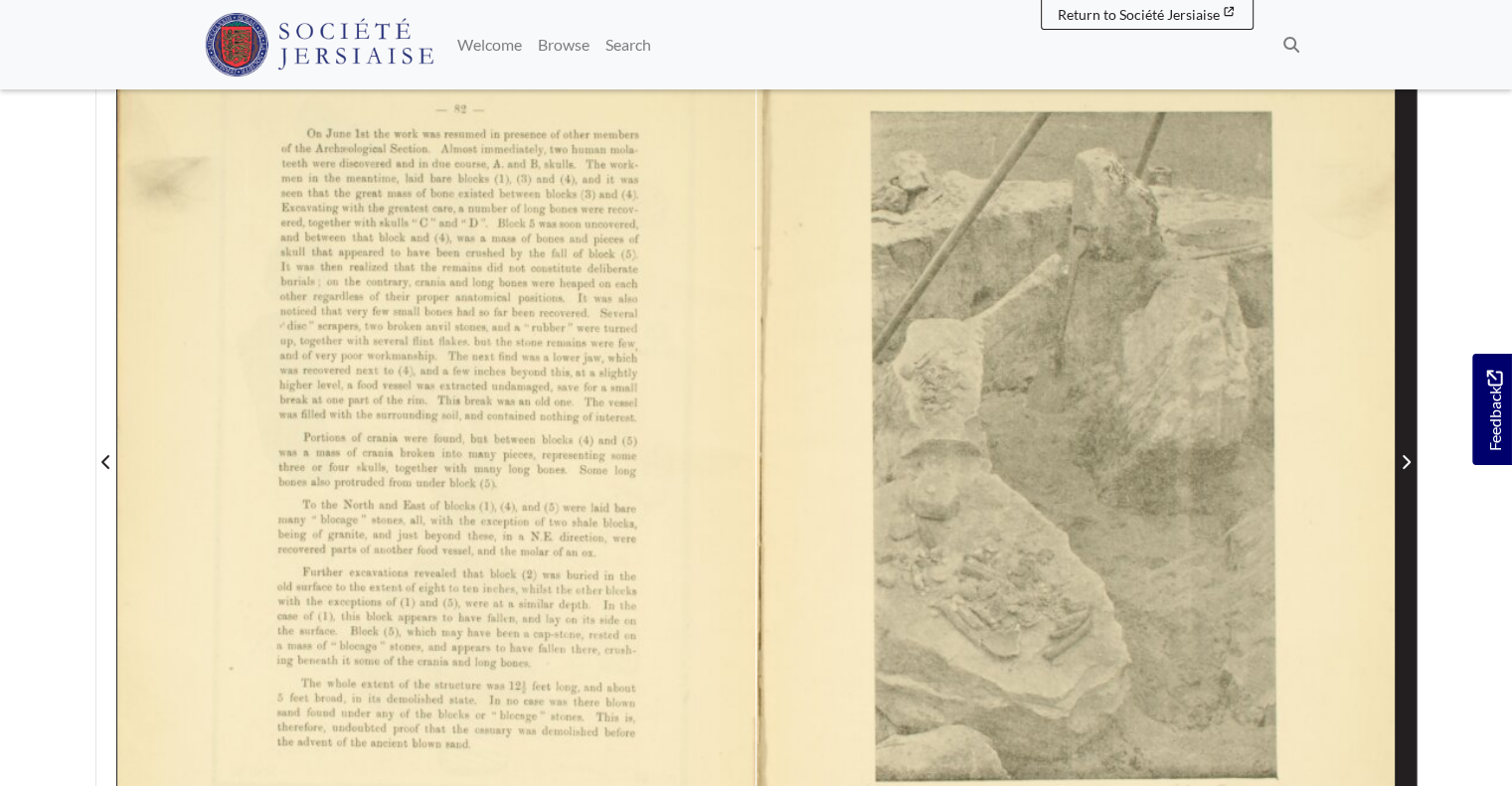 click at bounding box center [1406, 449] 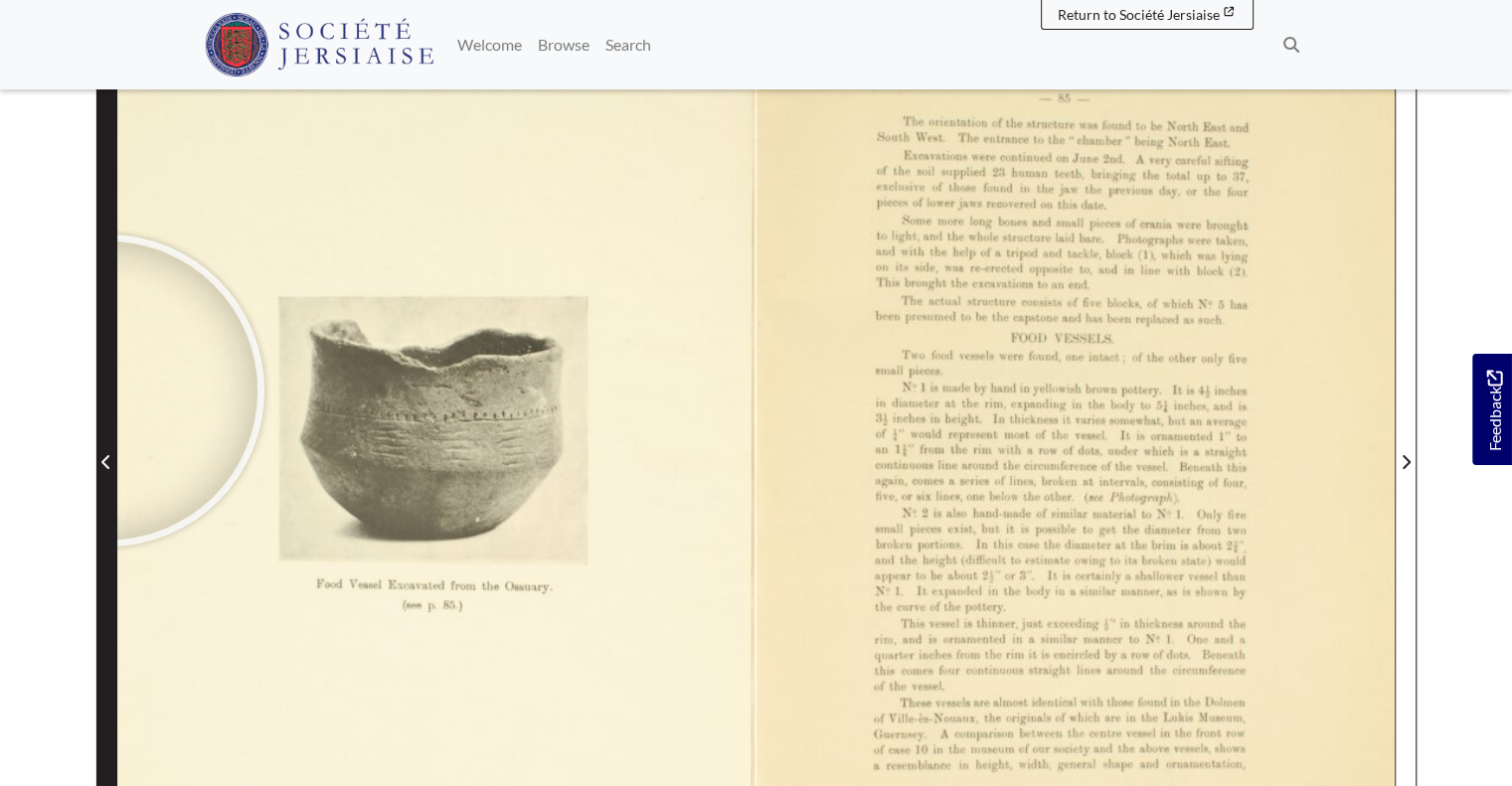 click at bounding box center [106, 449] 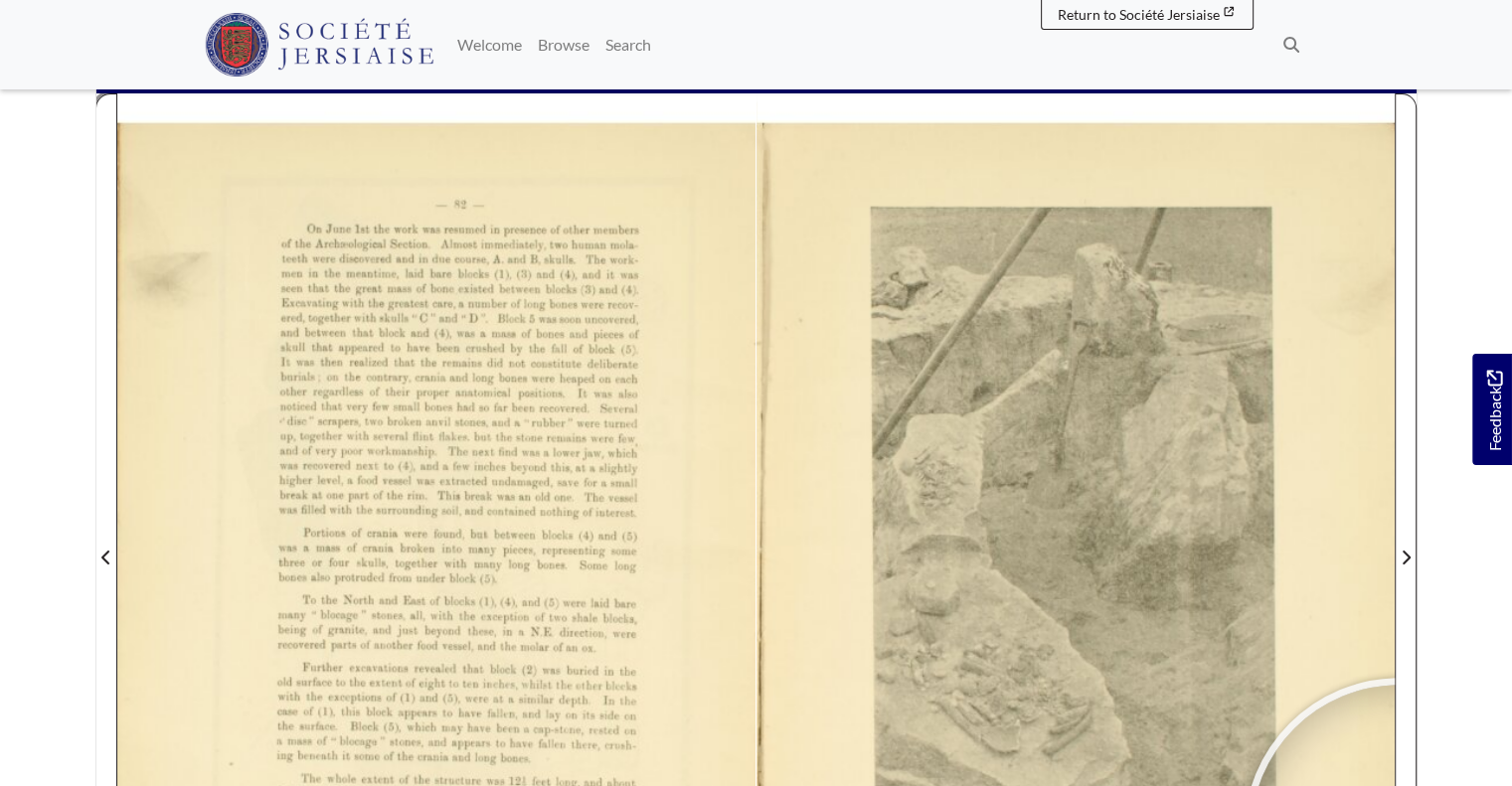 scroll, scrollTop: 346, scrollLeft: 0, axis: vertical 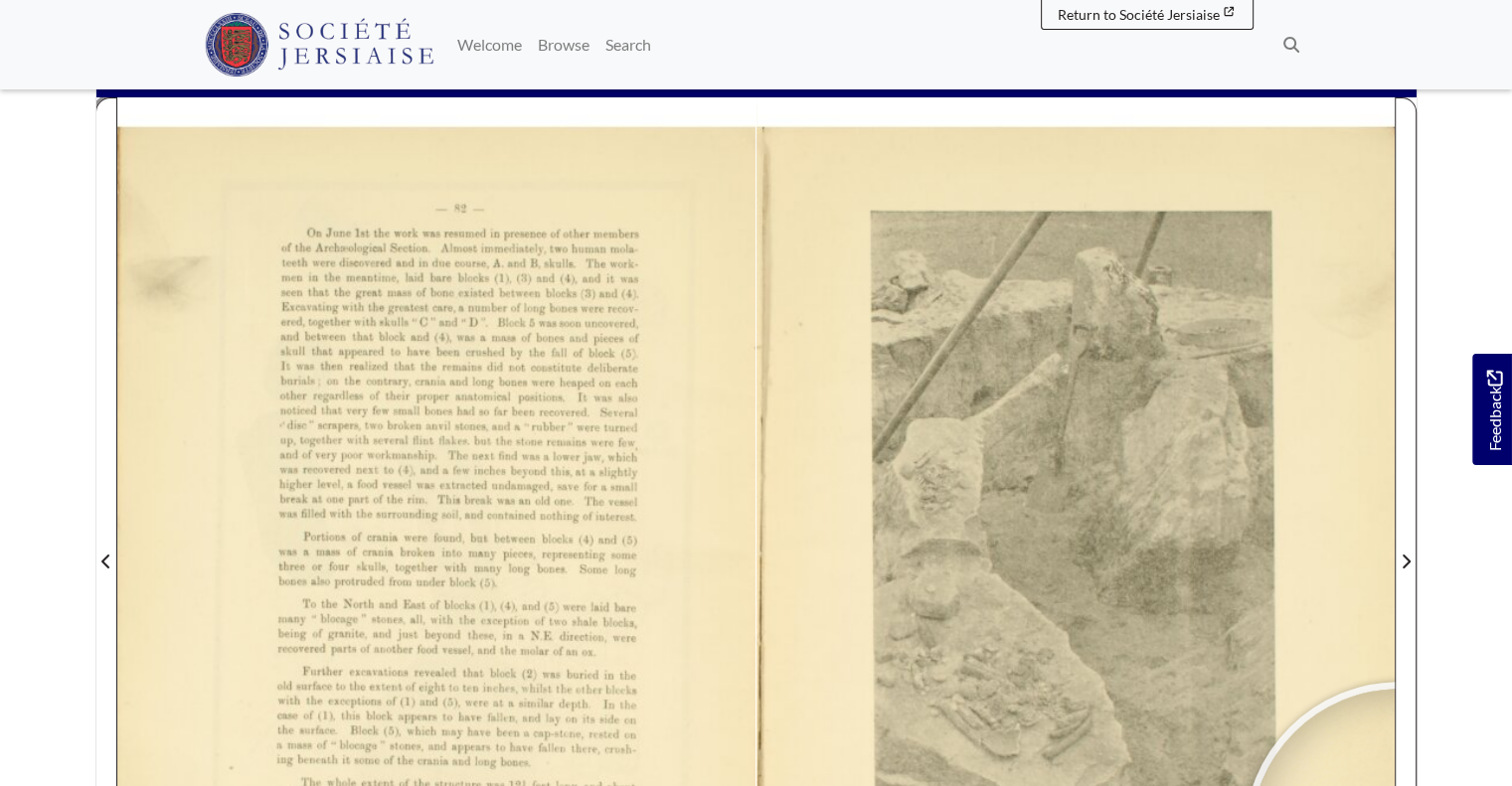 type 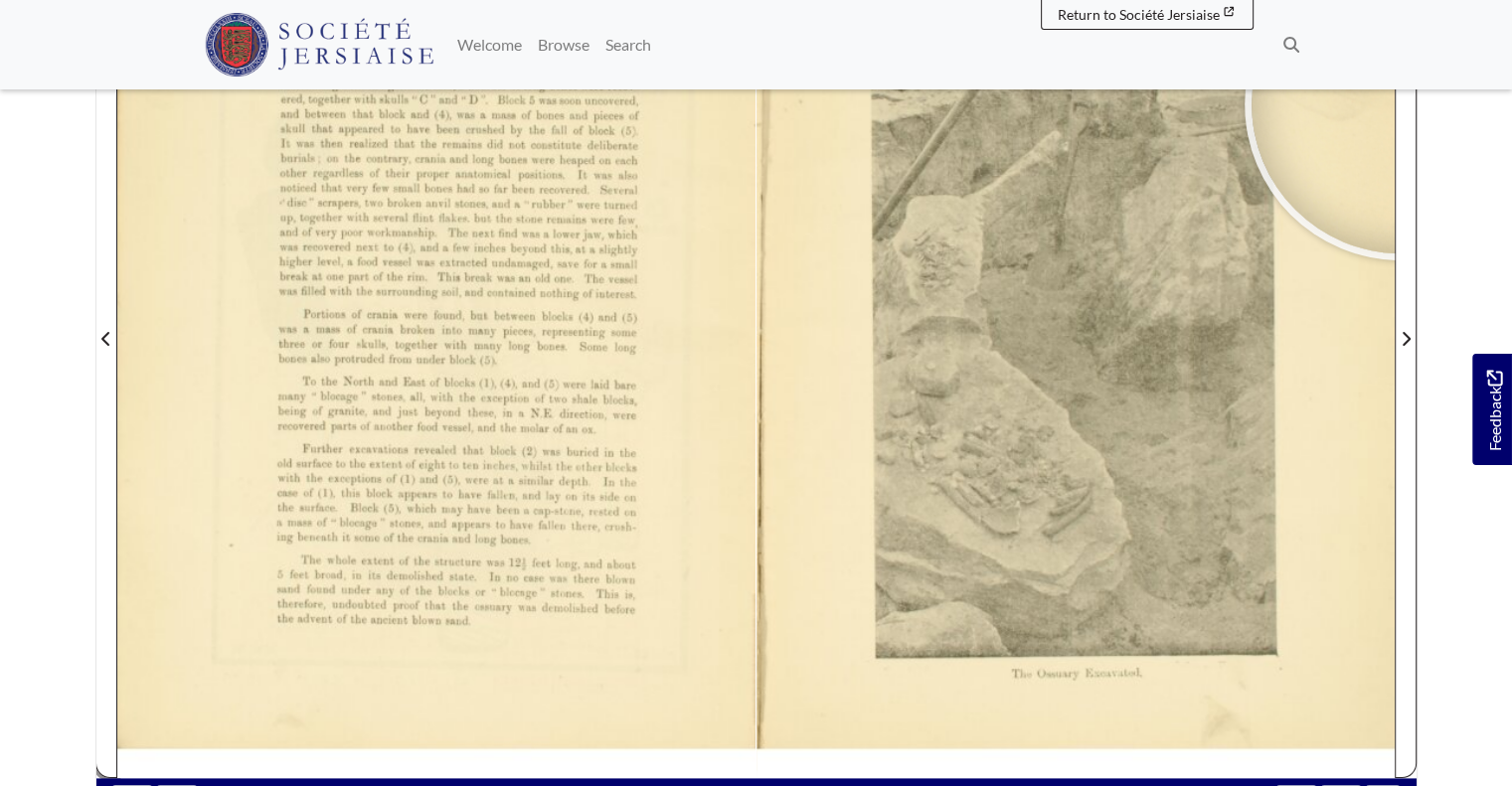 scroll, scrollTop: 568, scrollLeft: 0, axis: vertical 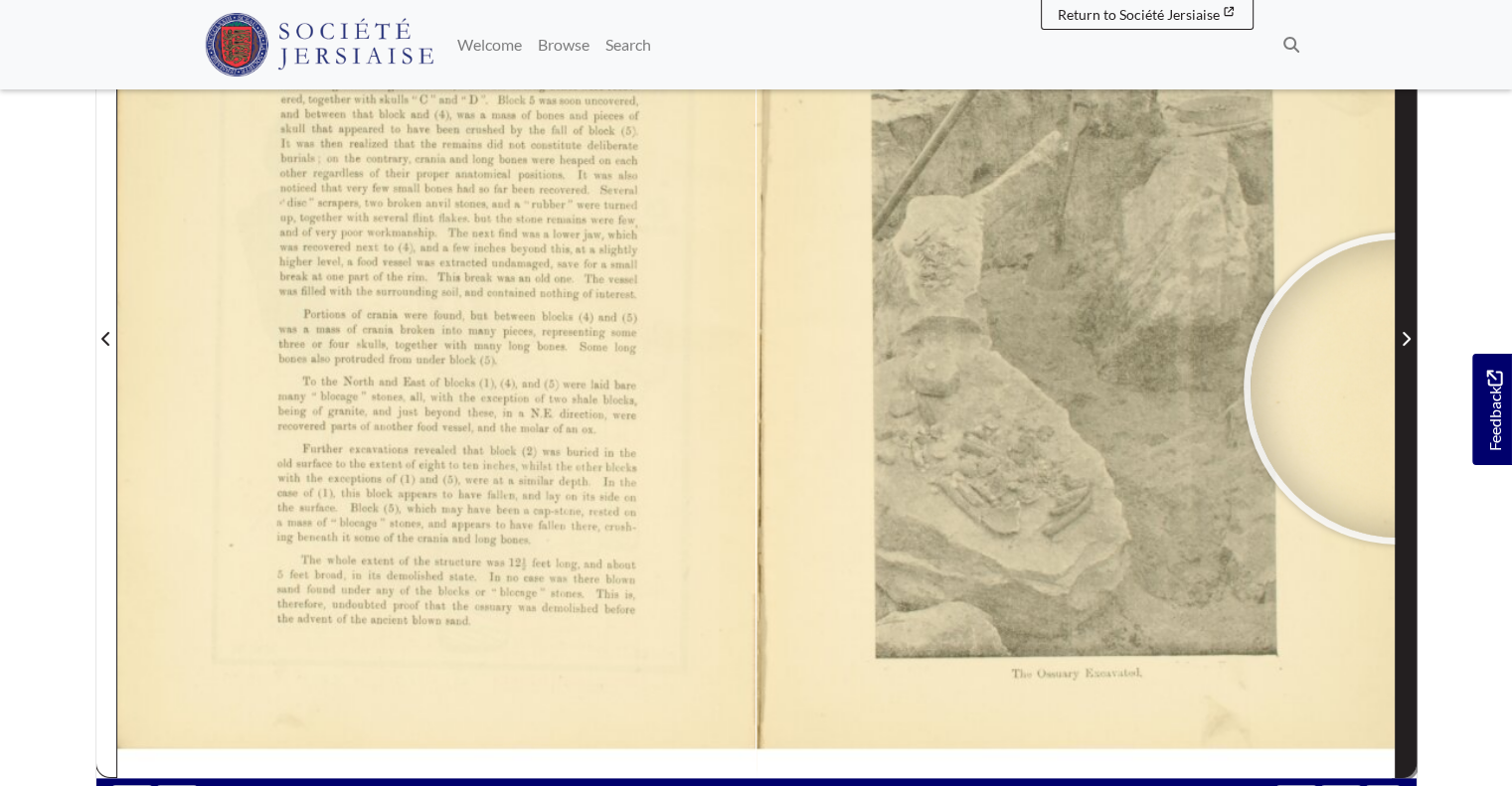 click at bounding box center [1406, 326] 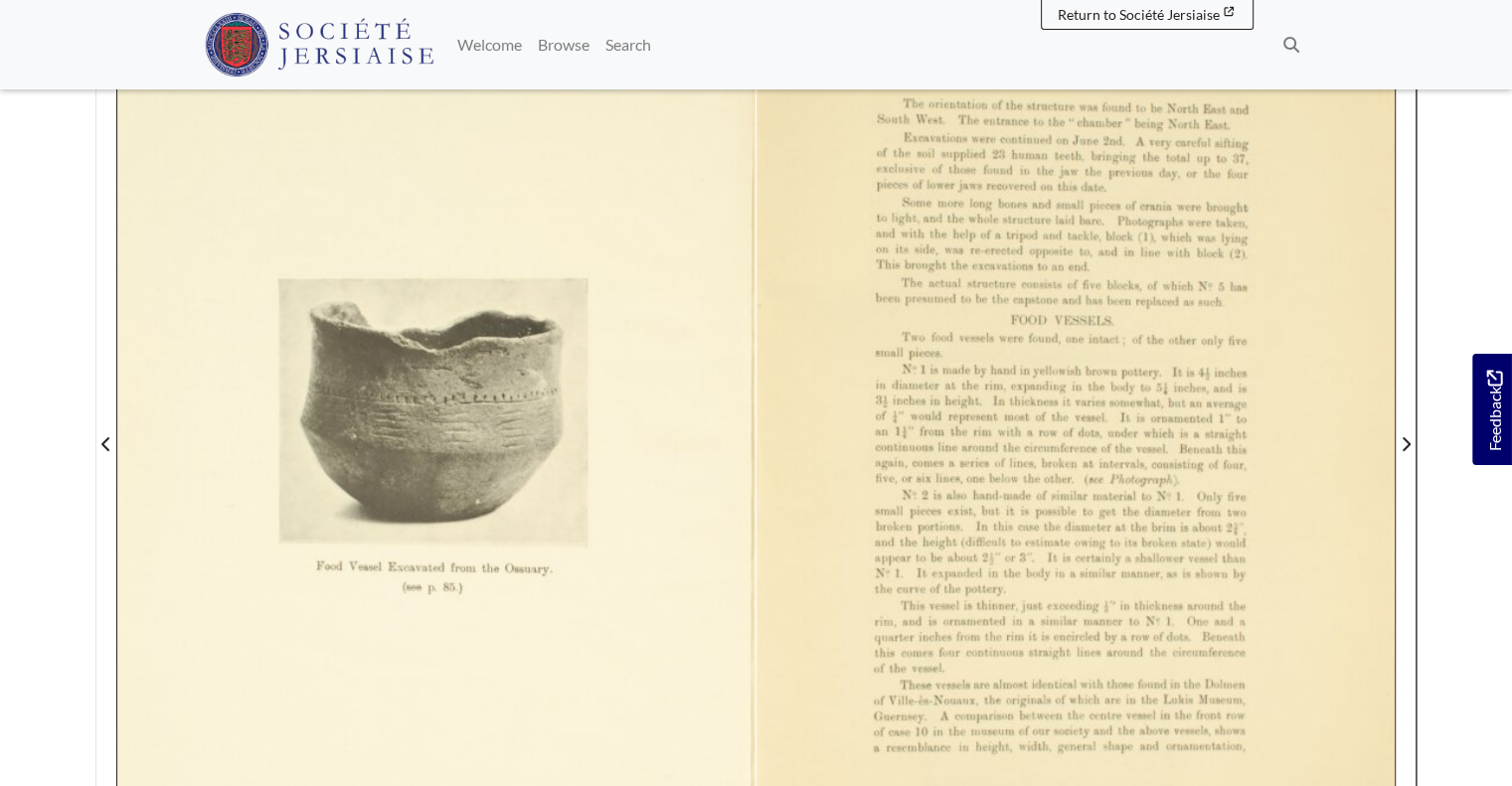 scroll, scrollTop: 408, scrollLeft: 0, axis: vertical 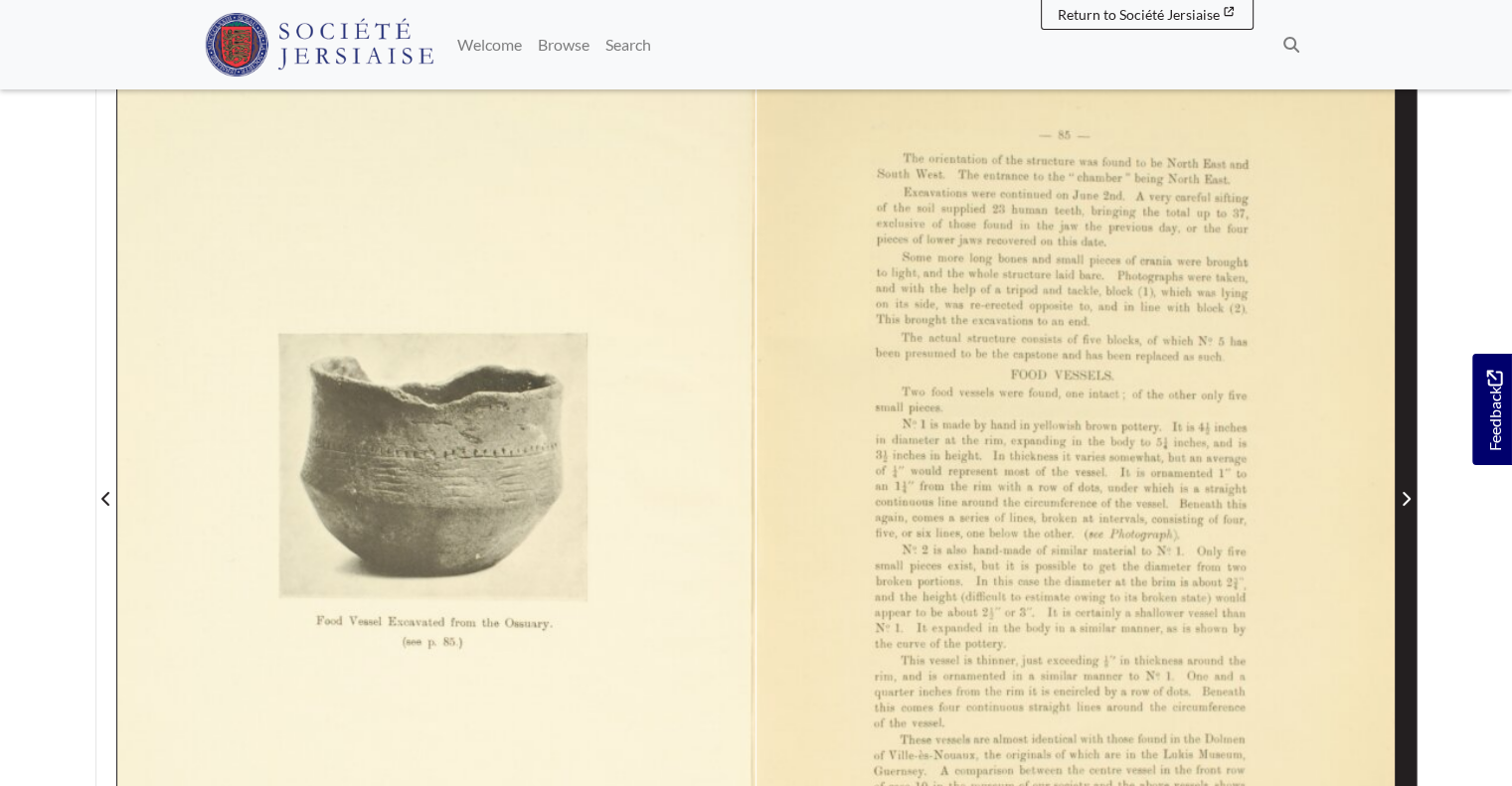 click at bounding box center (1406, 486) 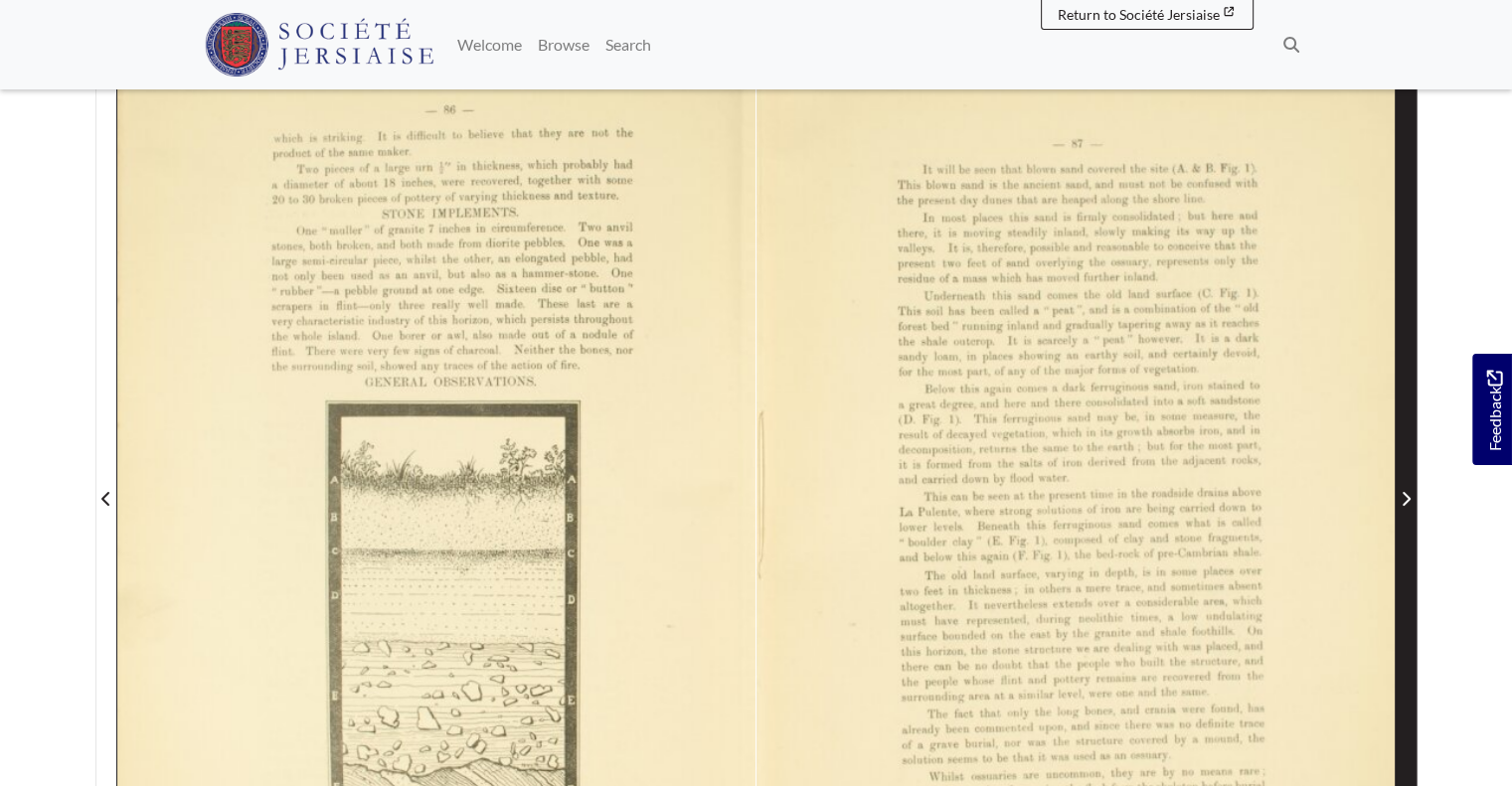 click at bounding box center [1406, 486] 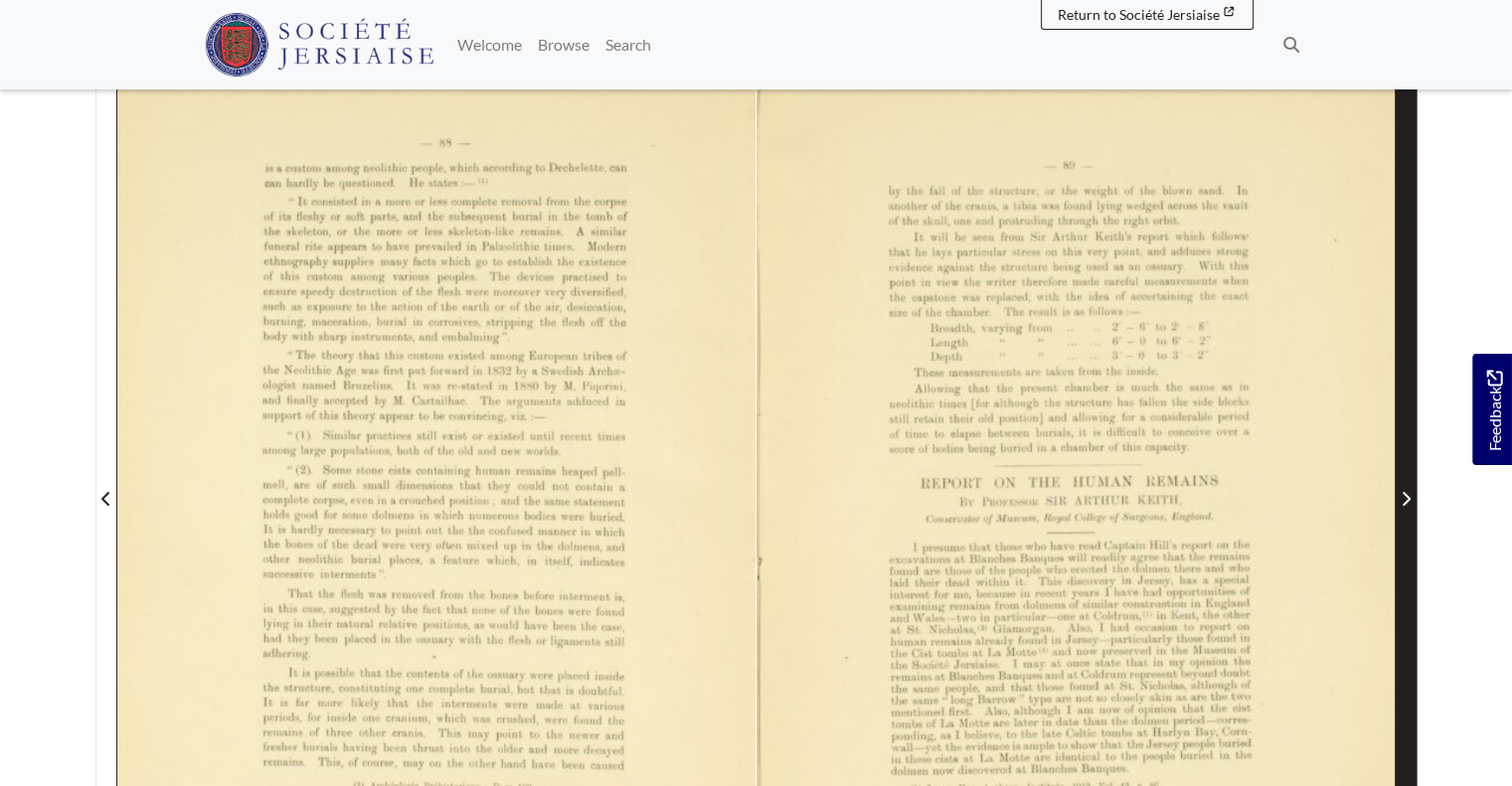 click at bounding box center [1406, 486] 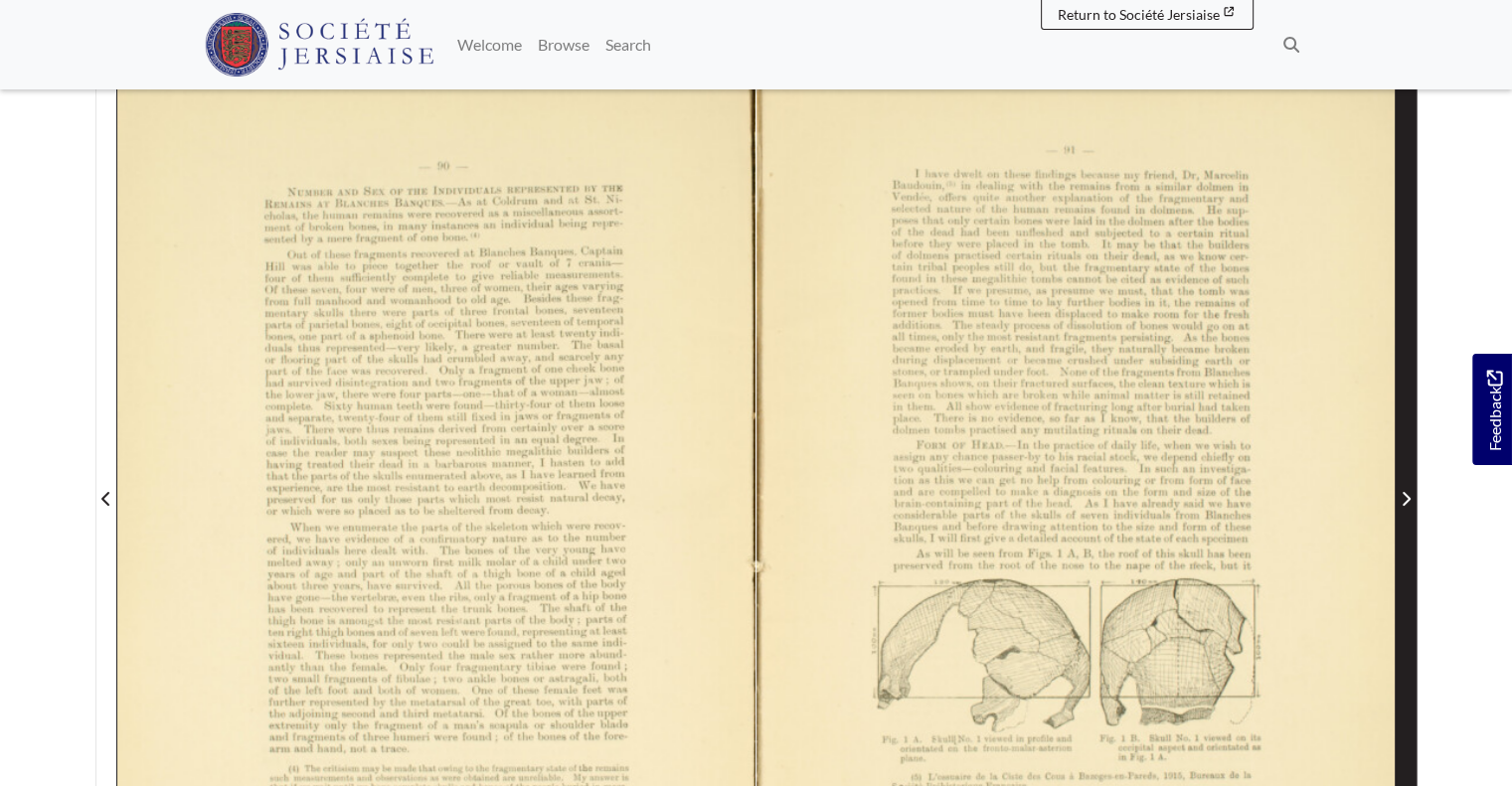 click at bounding box center (1406, 486) 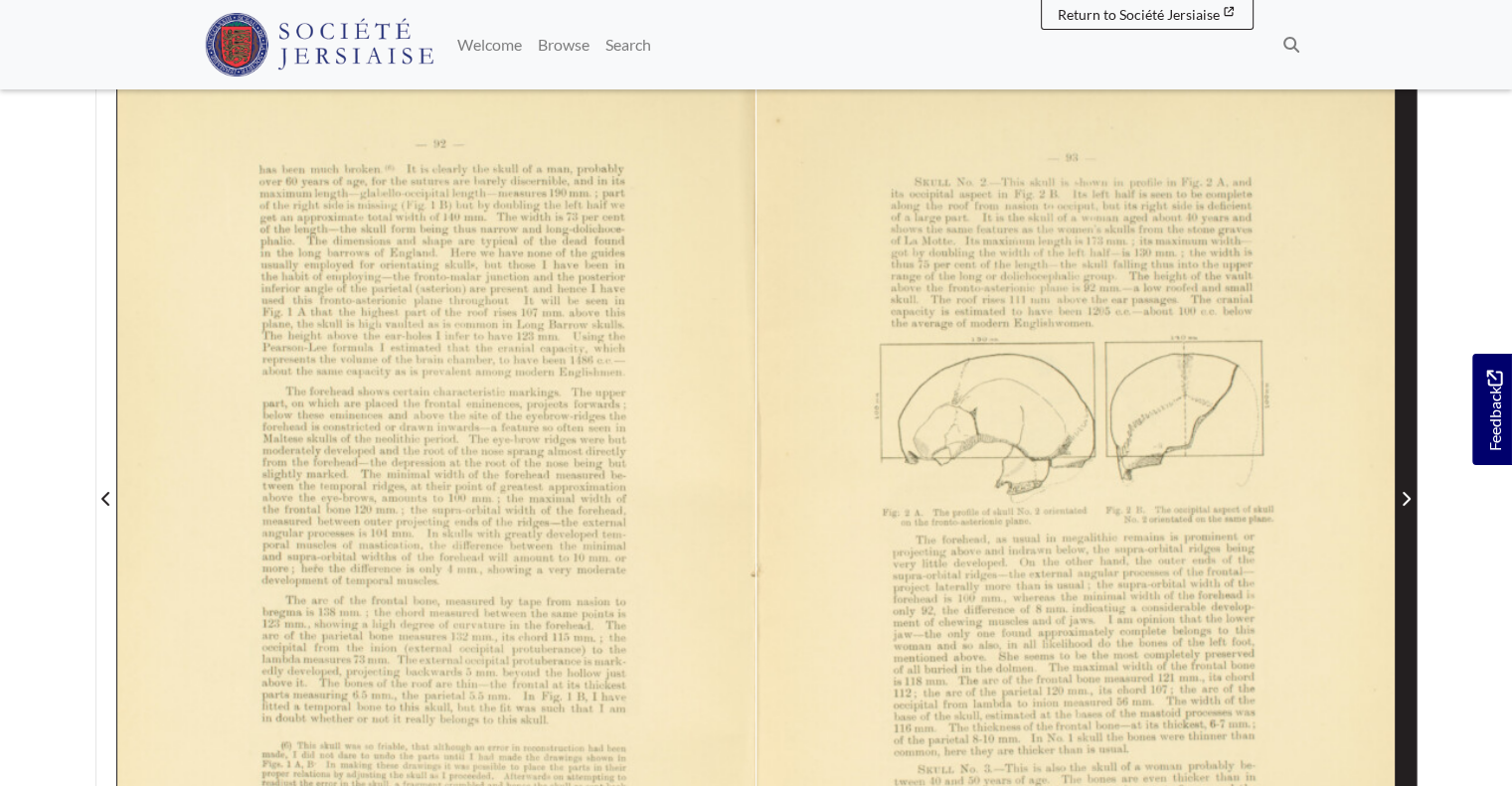click at bounding box center (1406, 486) 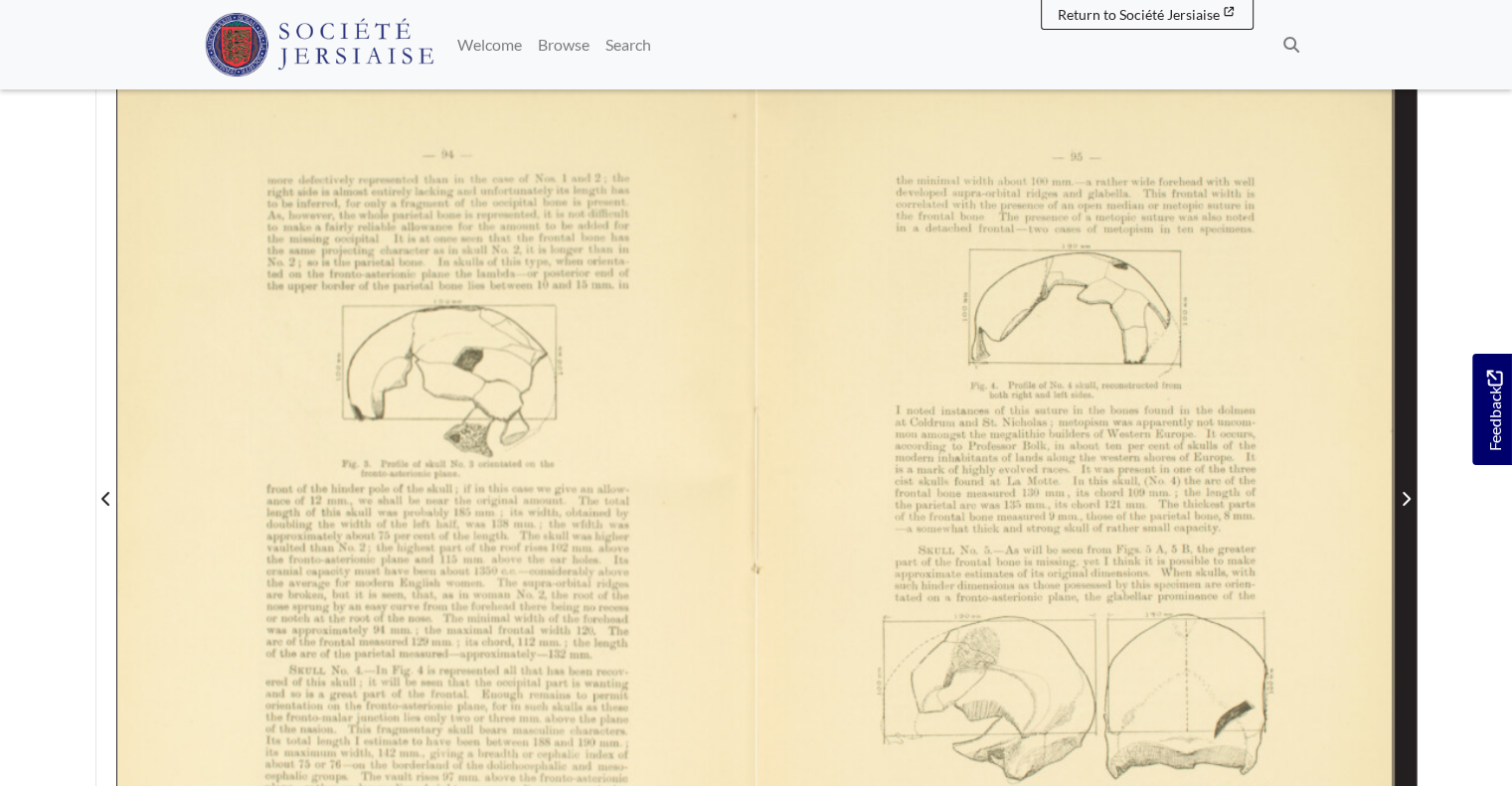 click at bounding box center [1406, 486] 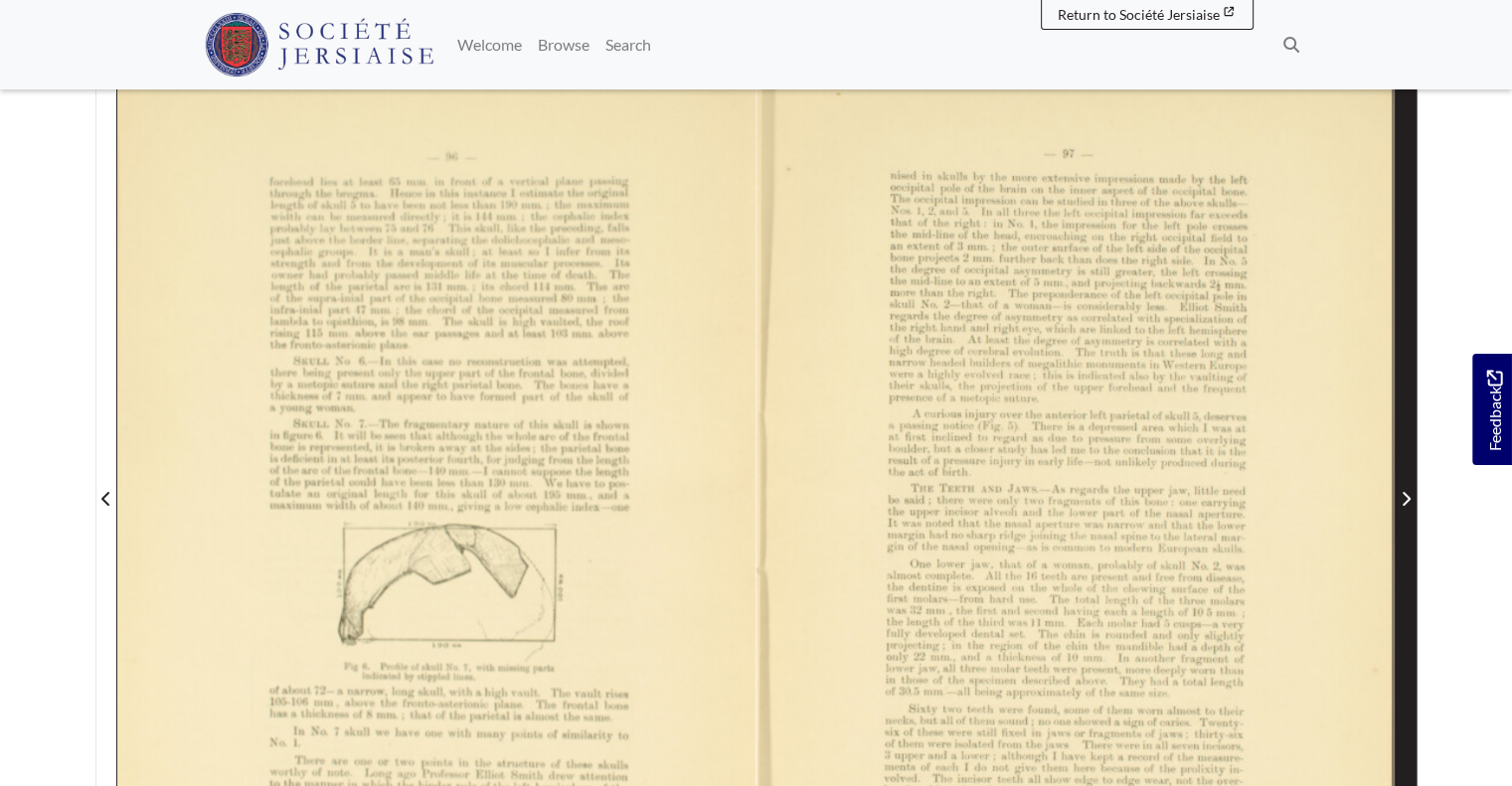 click at bounding box center [1406, 486] 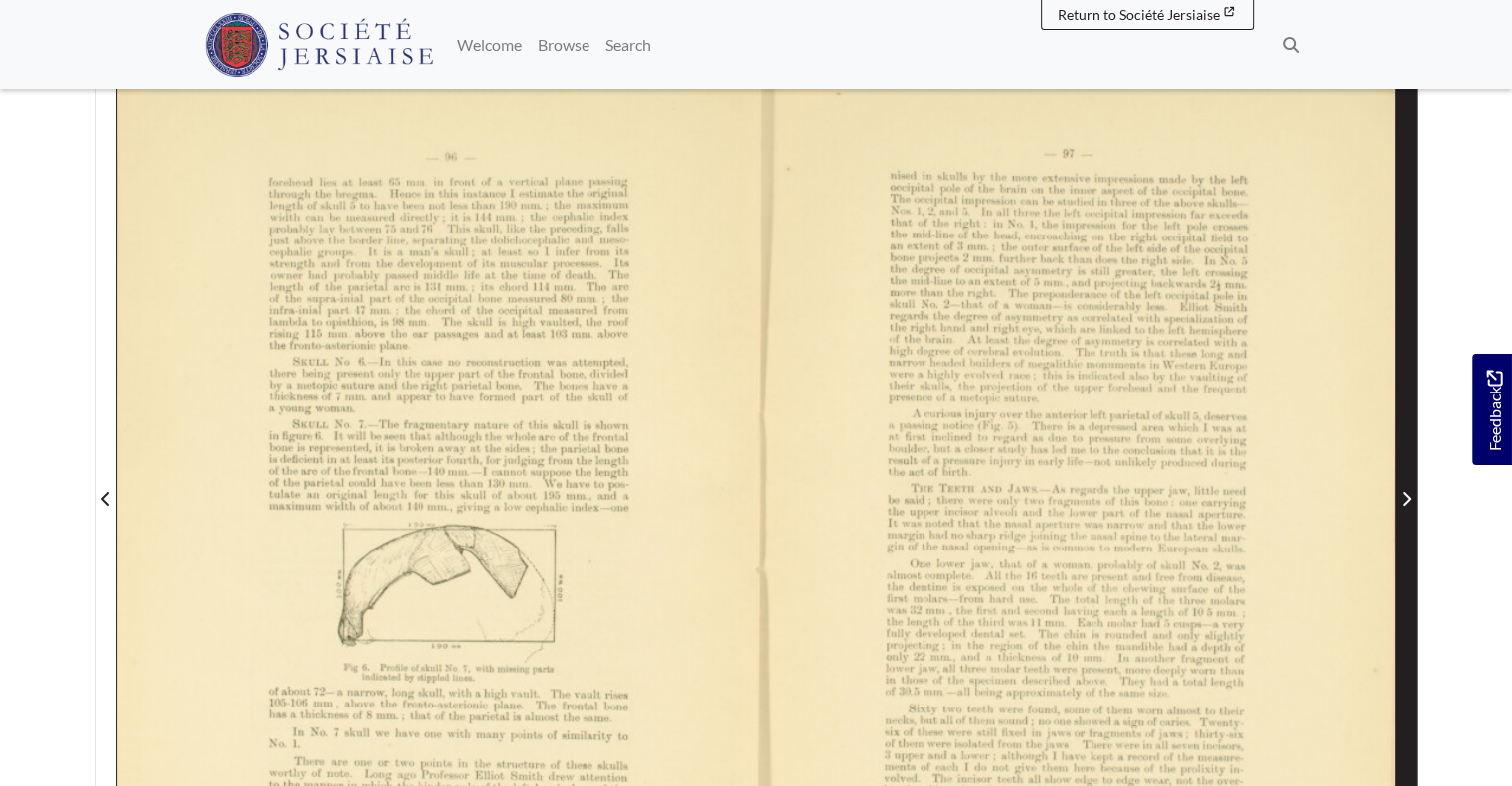 click at bounding box center (1406, 486) 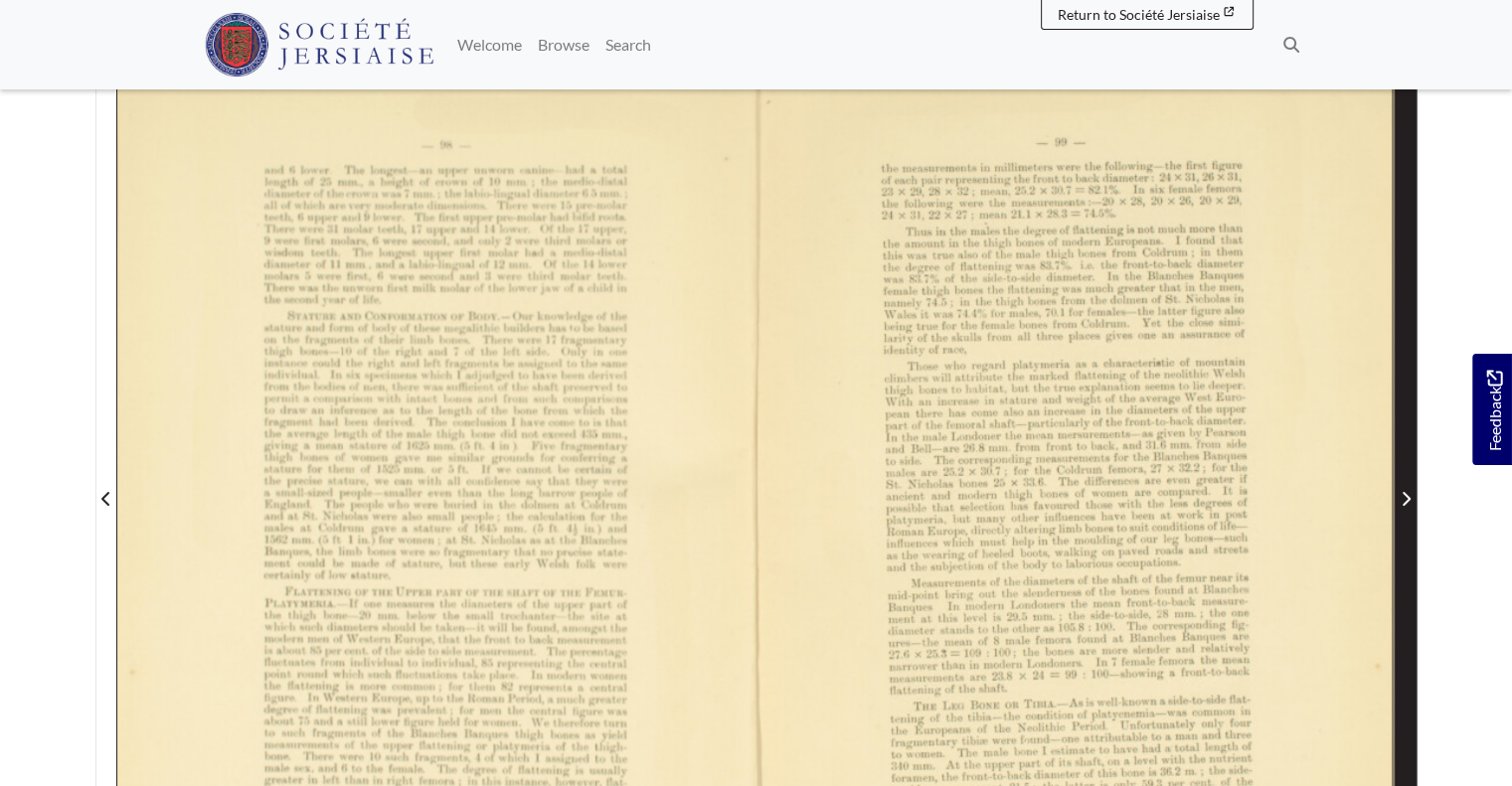 click at bounding box center (1406, 486) 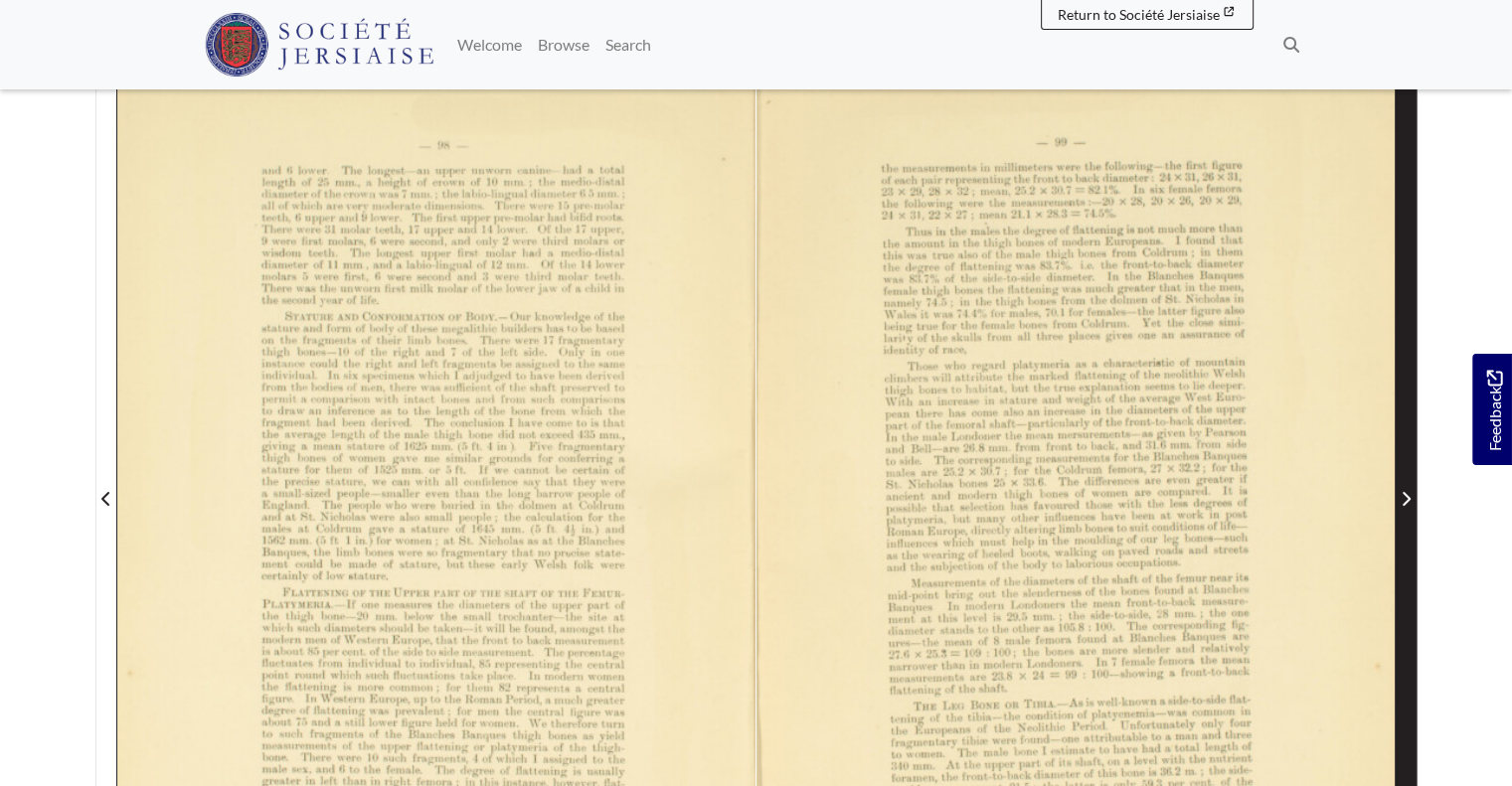 click at bounding box center (1406, 486) 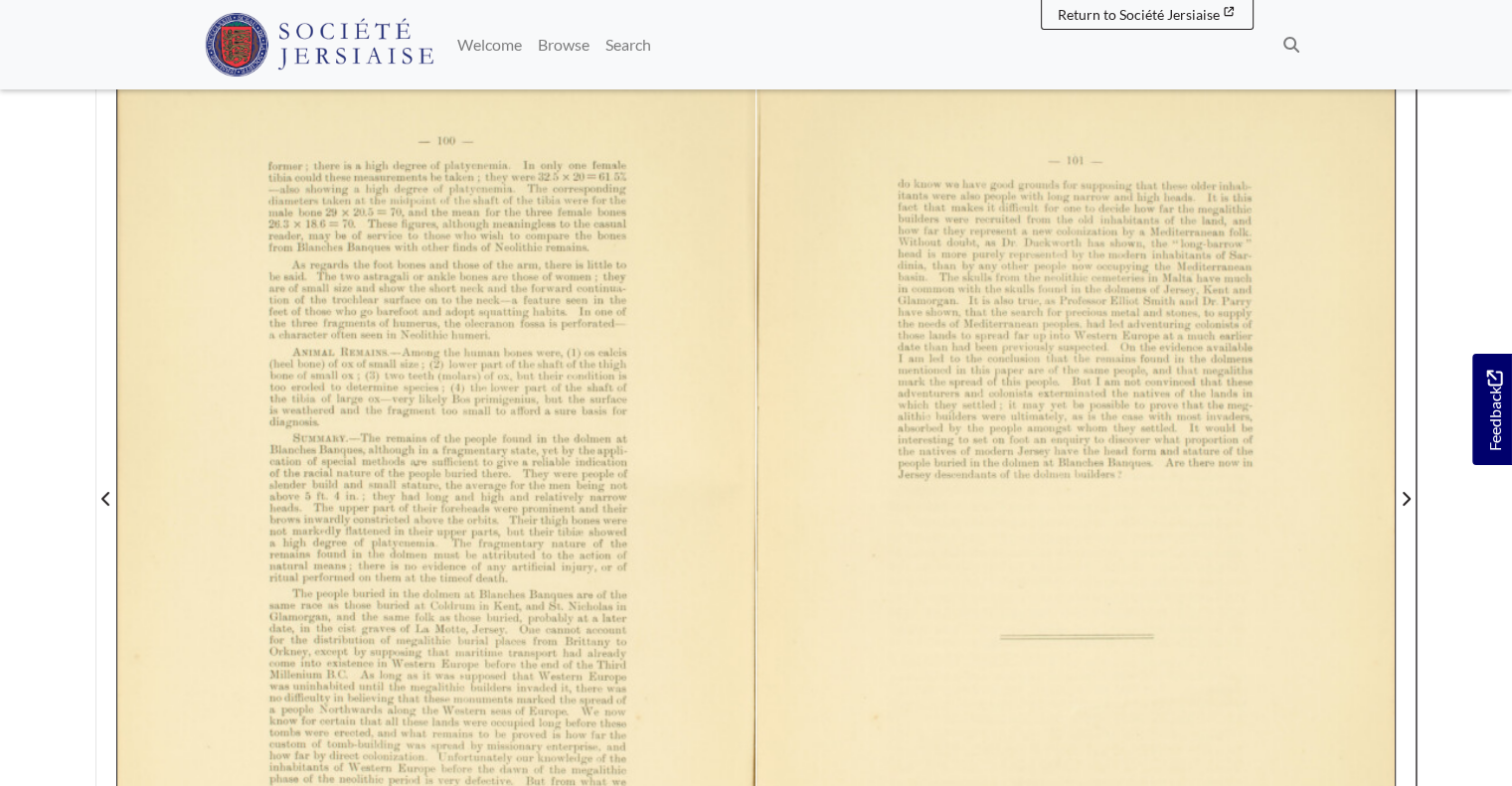 scroll, scrollTop: 465, scrollLeft: 0, axis: vertical 